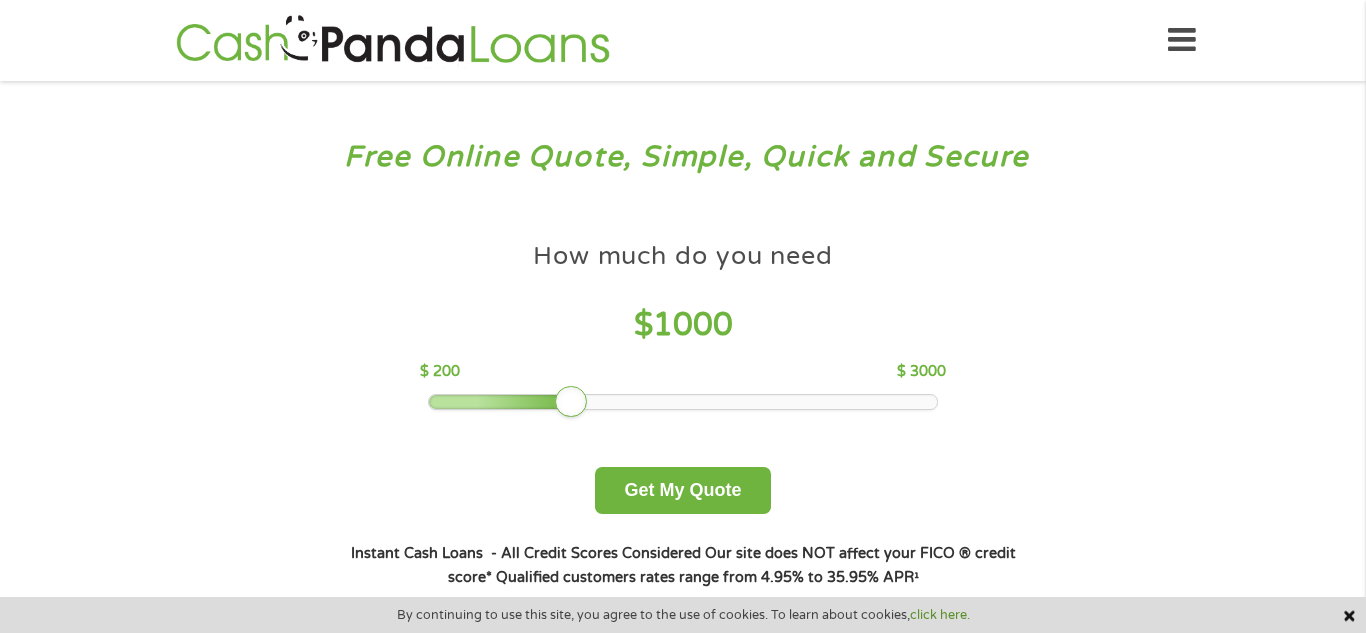 scroll, scrollTop: 0, scrollLeft: 0, axis: both 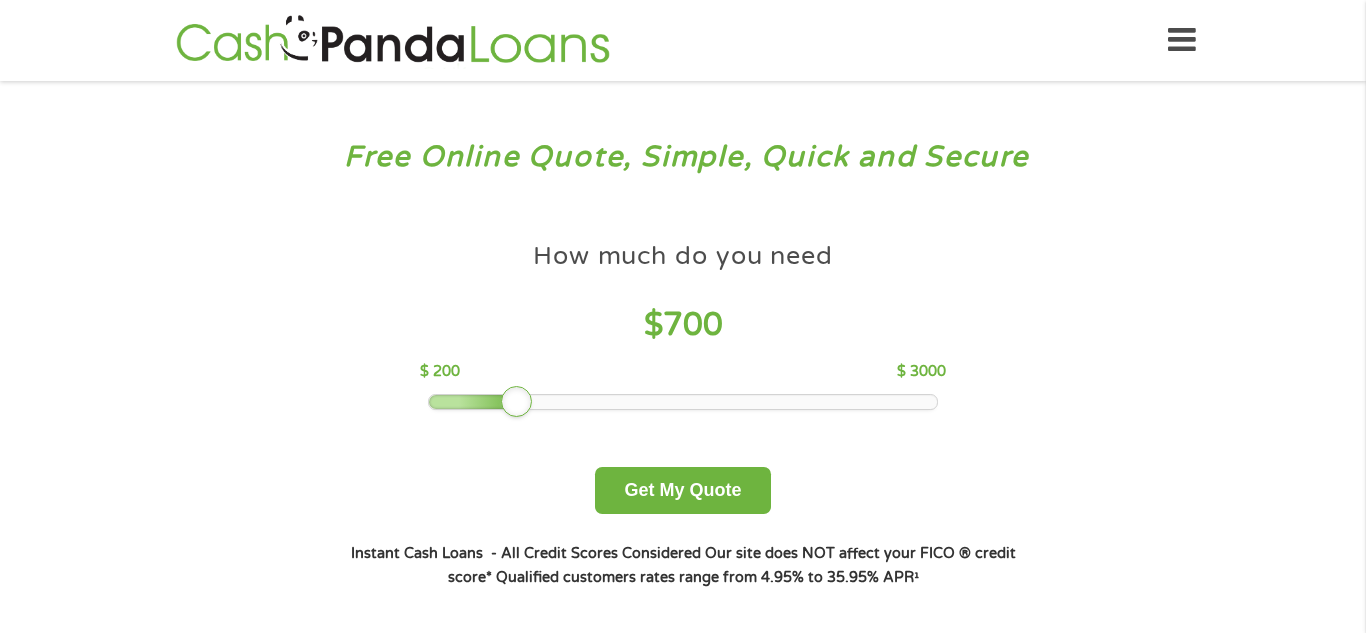 drag, startPoint x: 574, startPoint y: 401, endPoint x: 525, endPoint y: 401, distance: 49 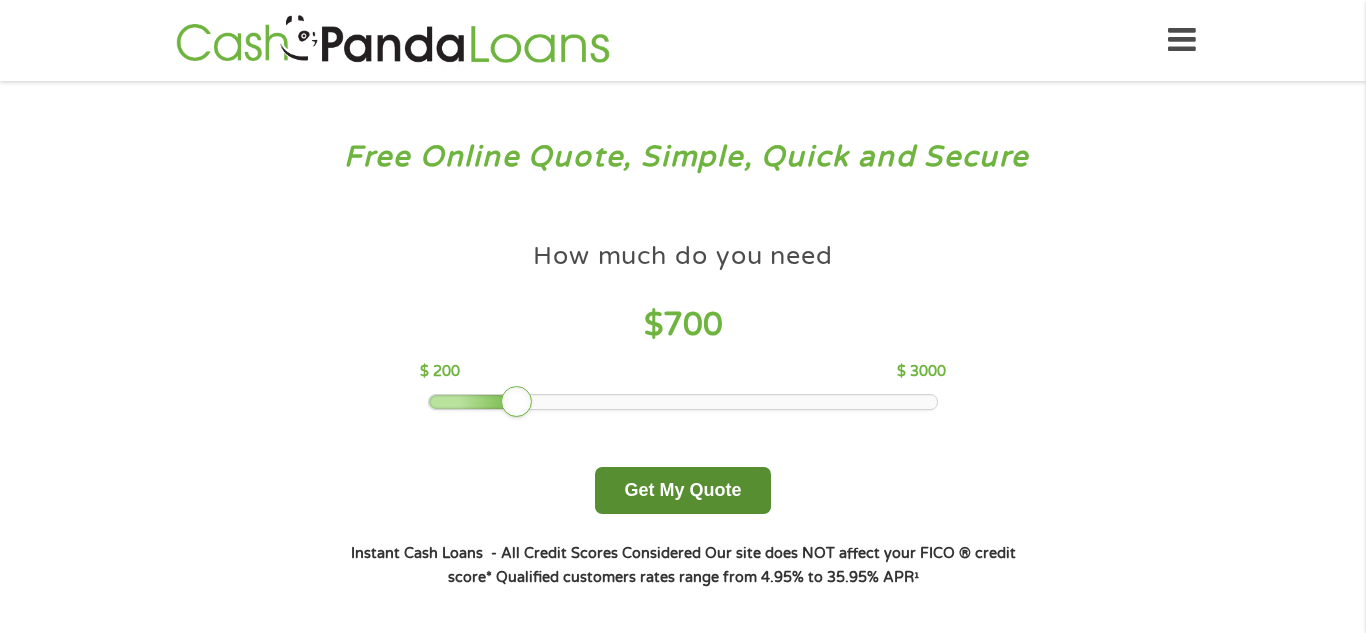 click on "Get My Quote" at bounding box center (682, 490) 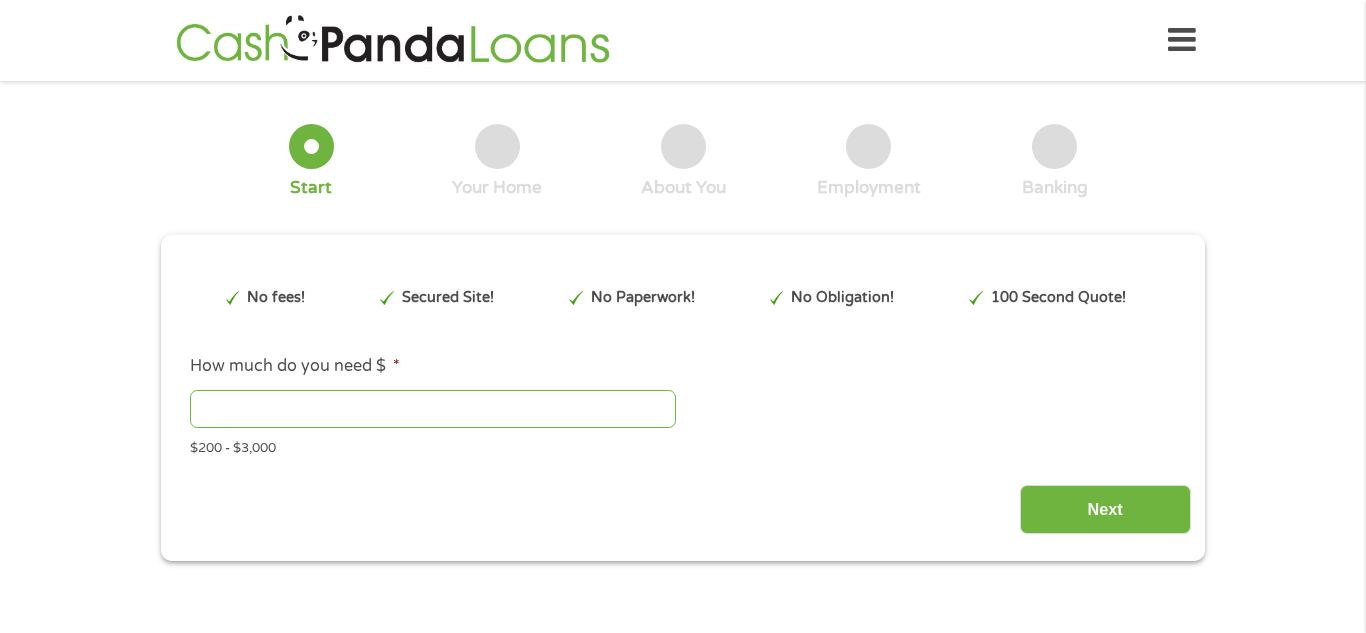 scroll, scrollTop: 0, scrollLeft: 0, axis: both 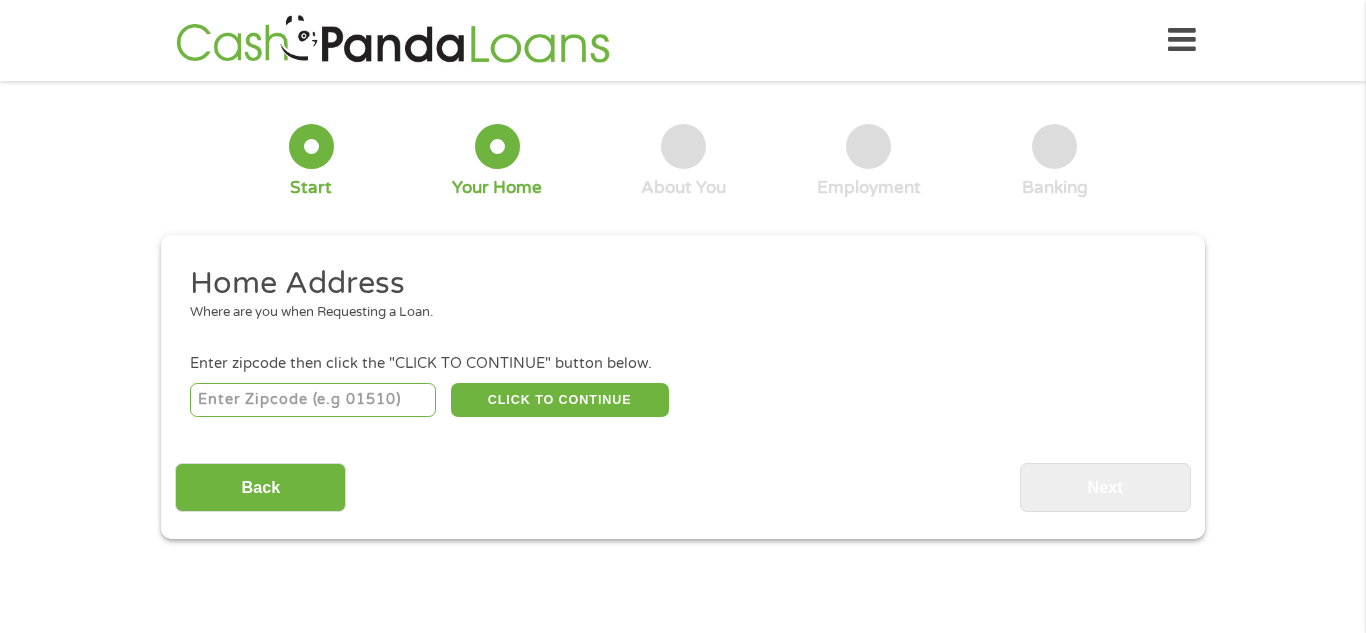 click at bounding box center [313, 400] 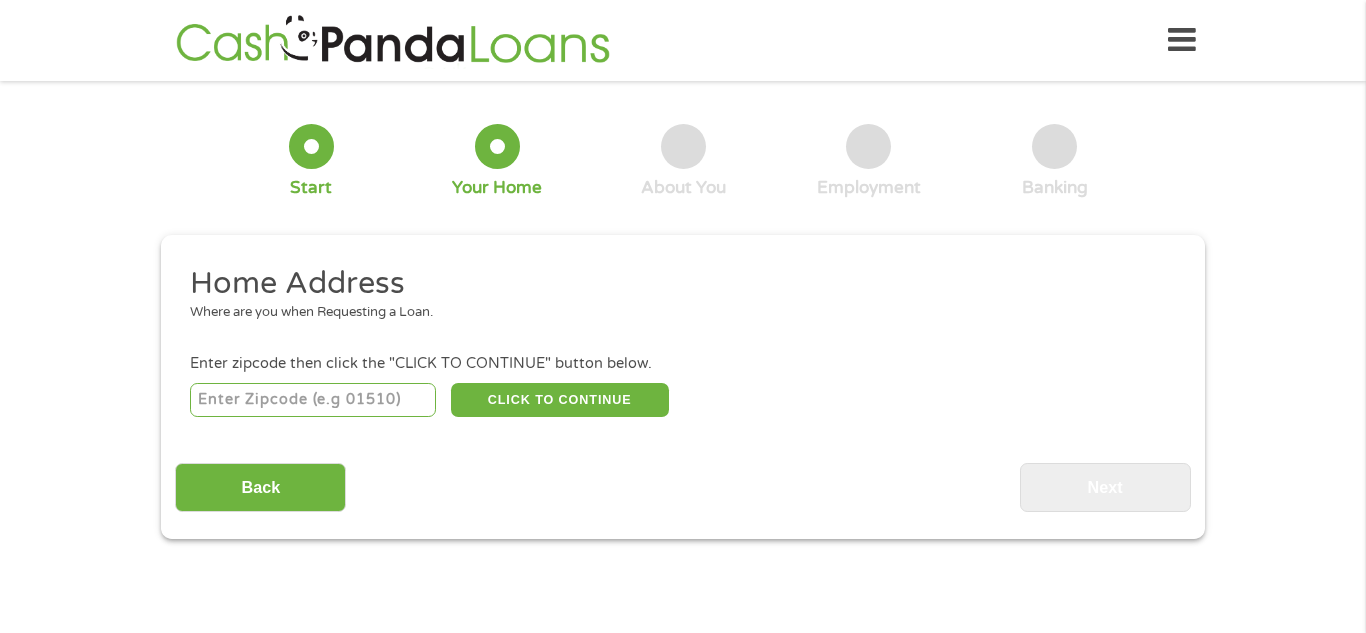 type on "[ZIP_CODE]" 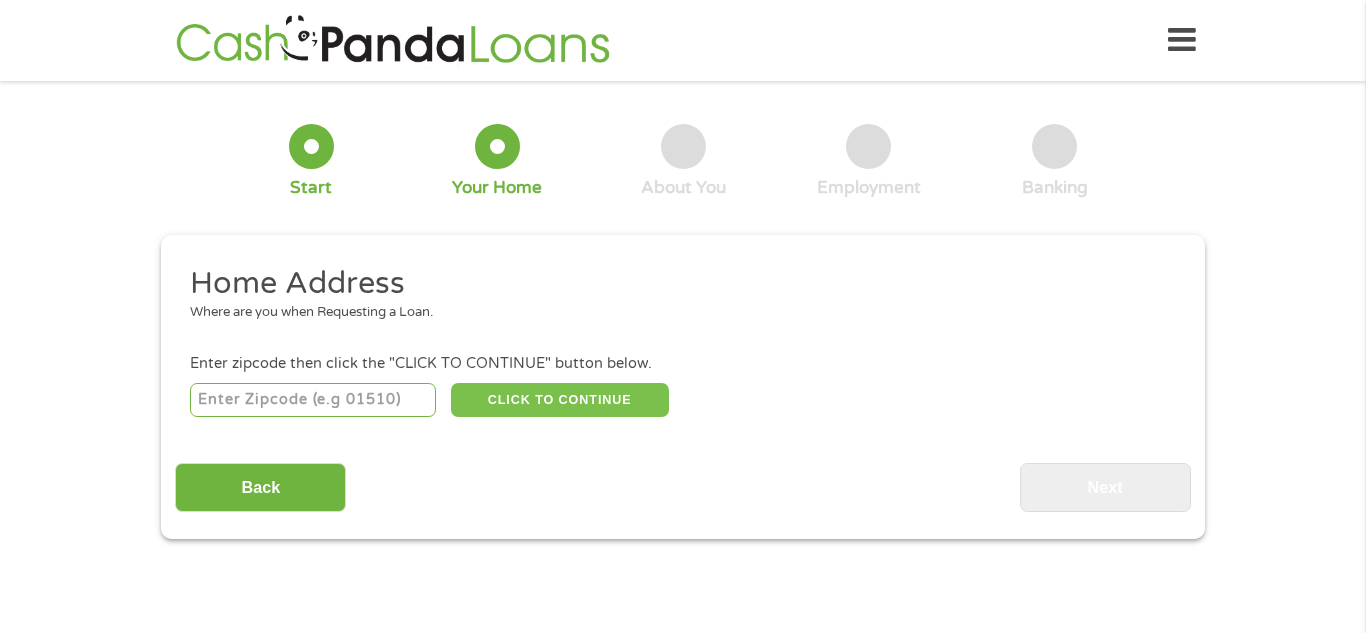 click on "CLICK TO CONTINUE" at bounding box center [560, 400] 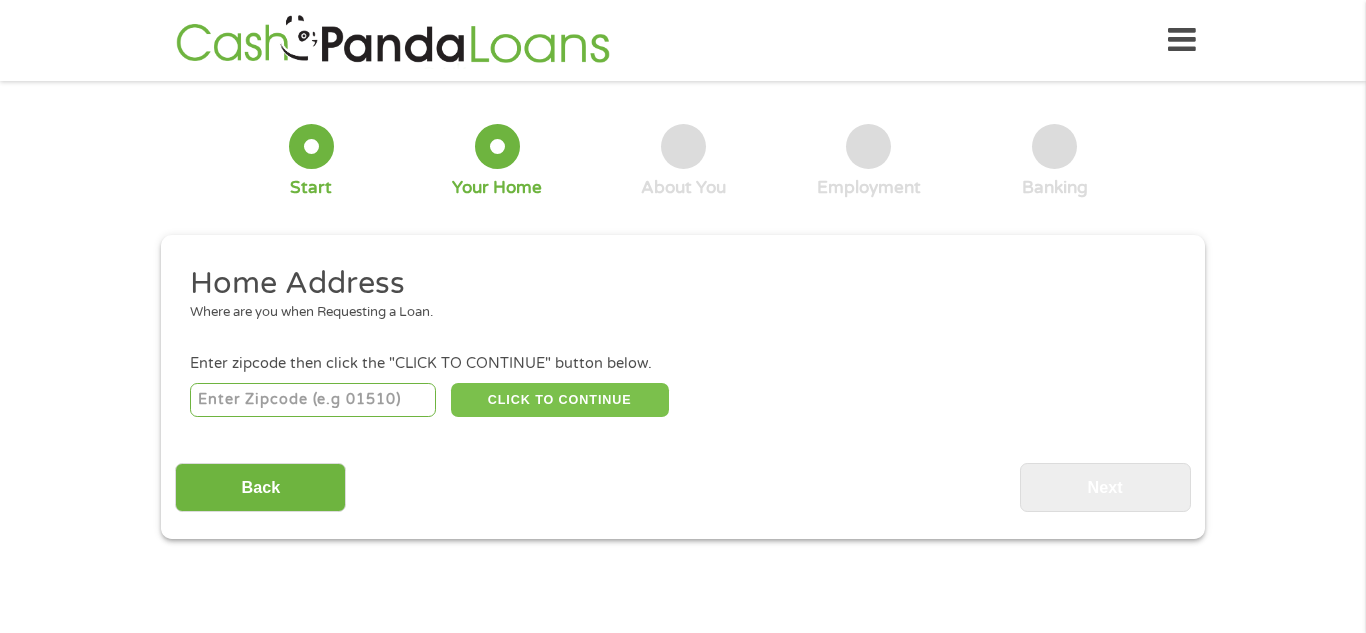 type on "[ZIP_CODE]" 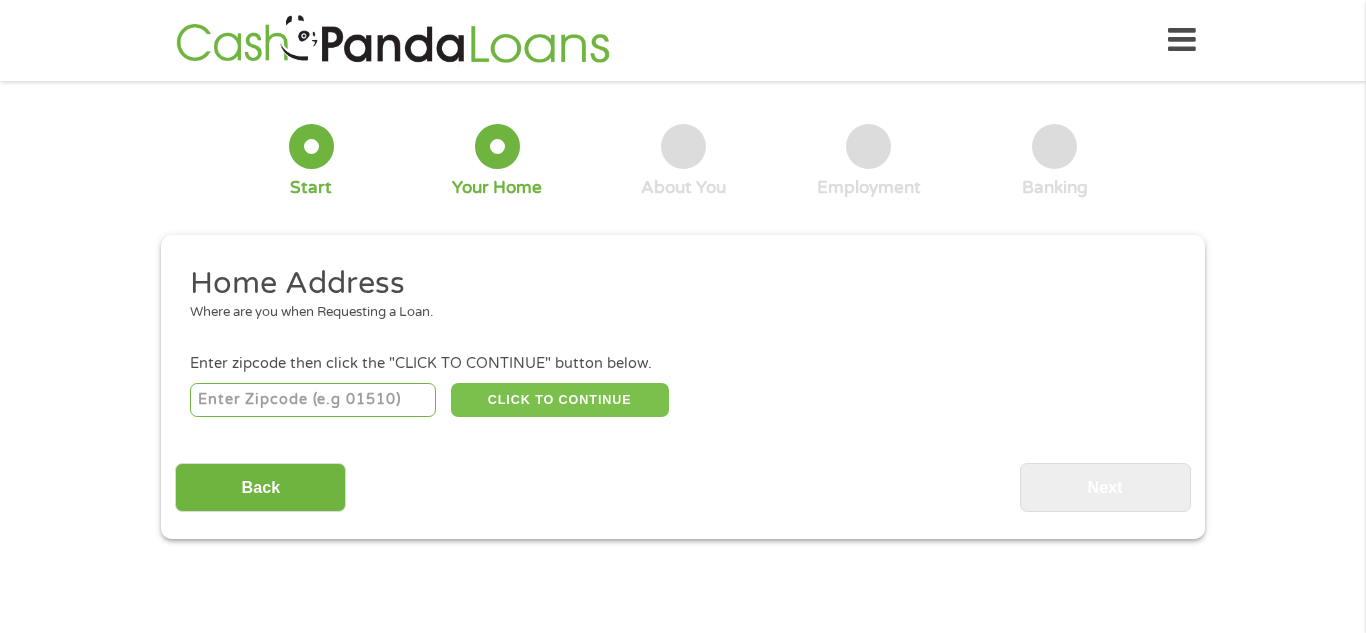 type on "[CITY]" 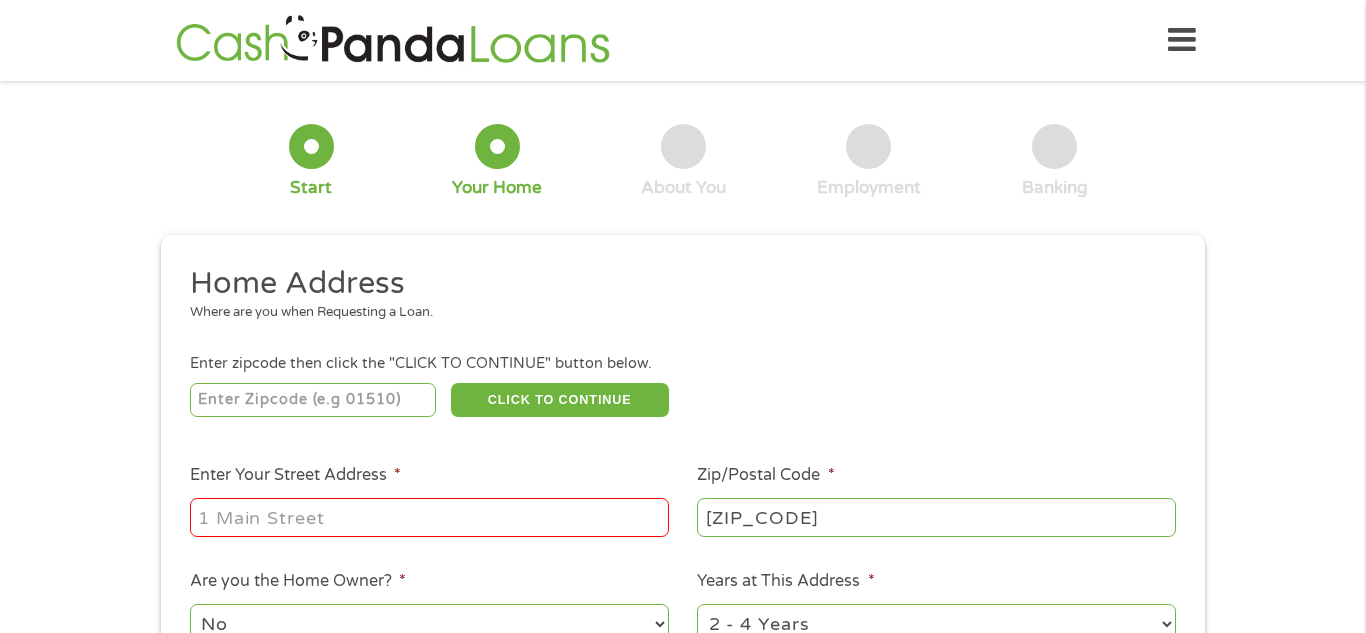 click on "Enter Your [ADDRESS_TYPE] *" at bounding box center (429, 517) 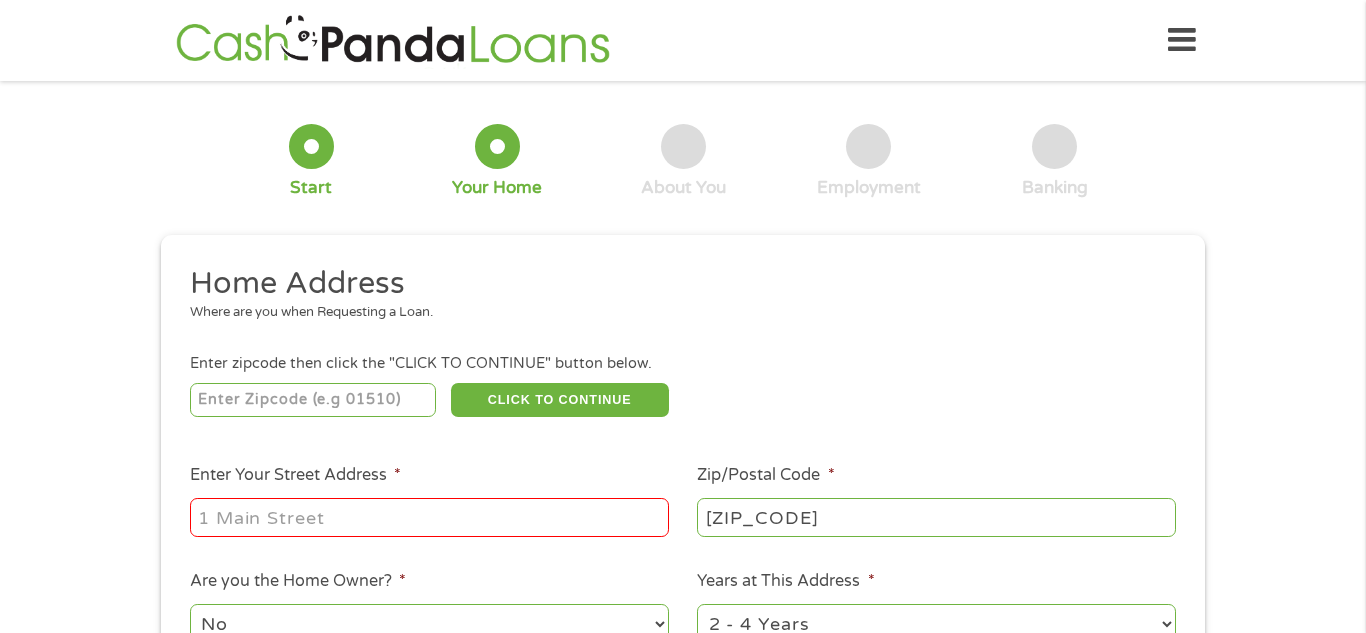 type on "[NUMBER] [STREET]" 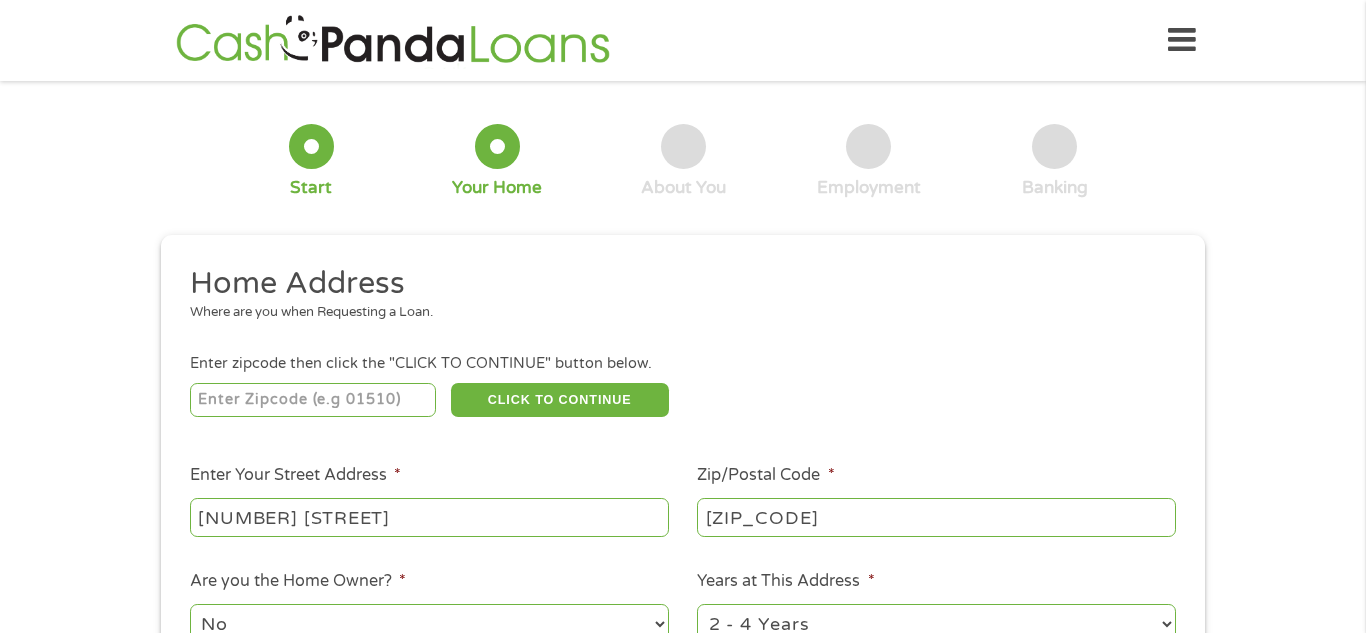 click on "[ZIP_CODE]
CLICK TO CONTINUE
Please recheck your Zipcode, it seems to be Incorrect" at bounding box center [683, 399] 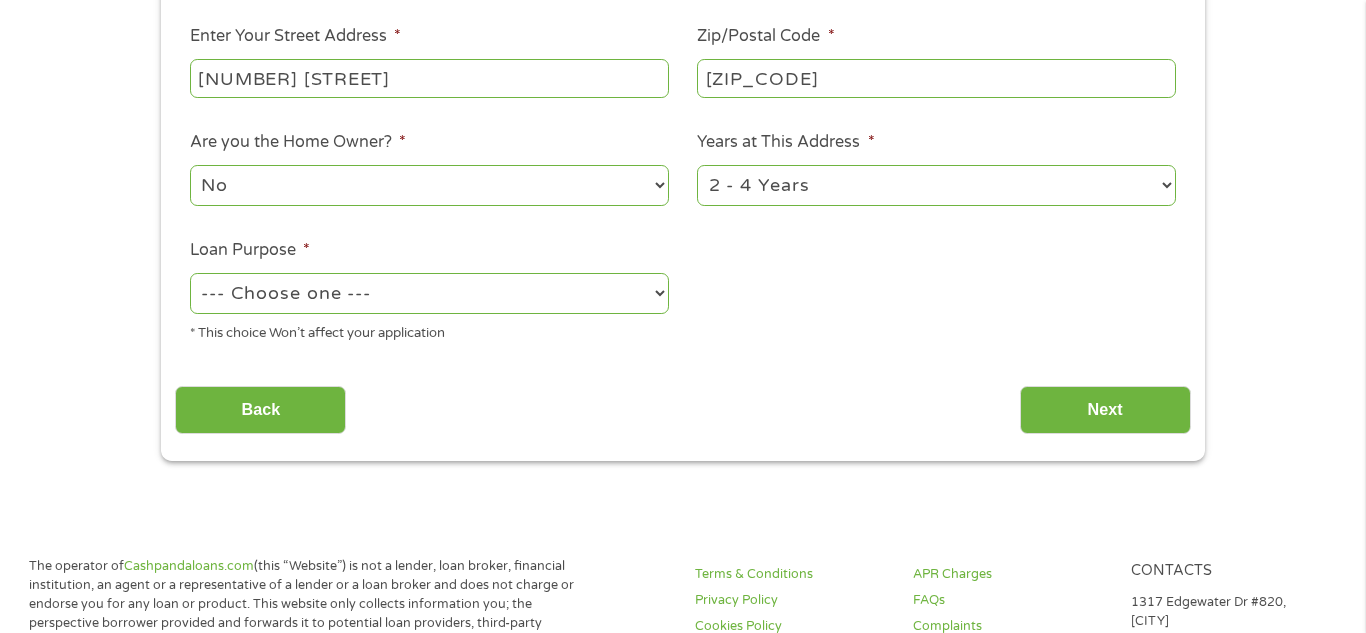 scroll, scrollTop: 440, scrollLeft: 0, axis: vertical 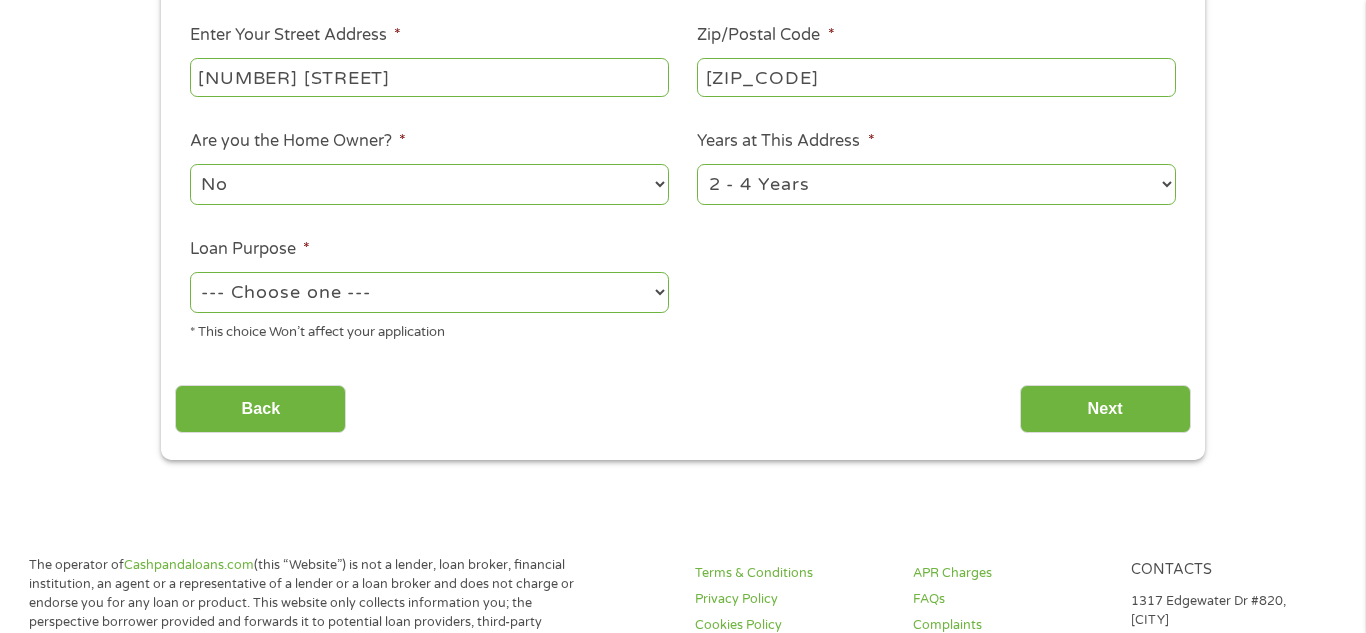 click on "1 Year or less 1 - 2 Years 2 - 4 Years Over 4 Years" at bounding box center [936, 184] 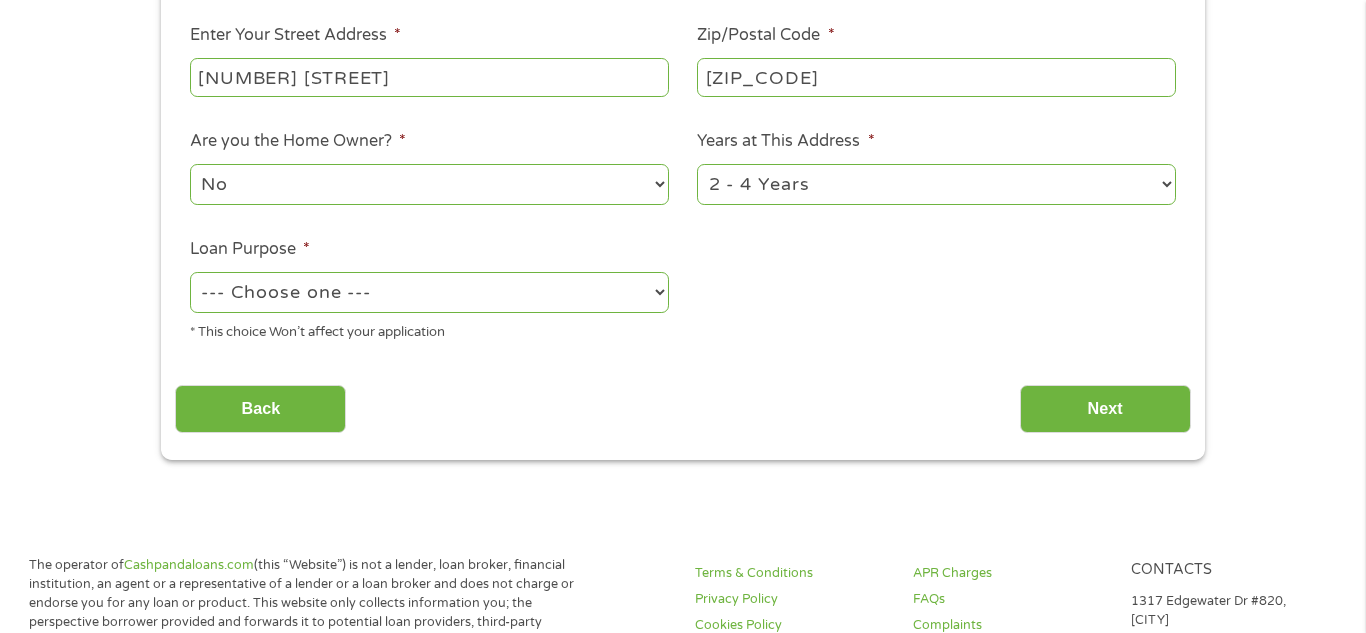 select on "60months" 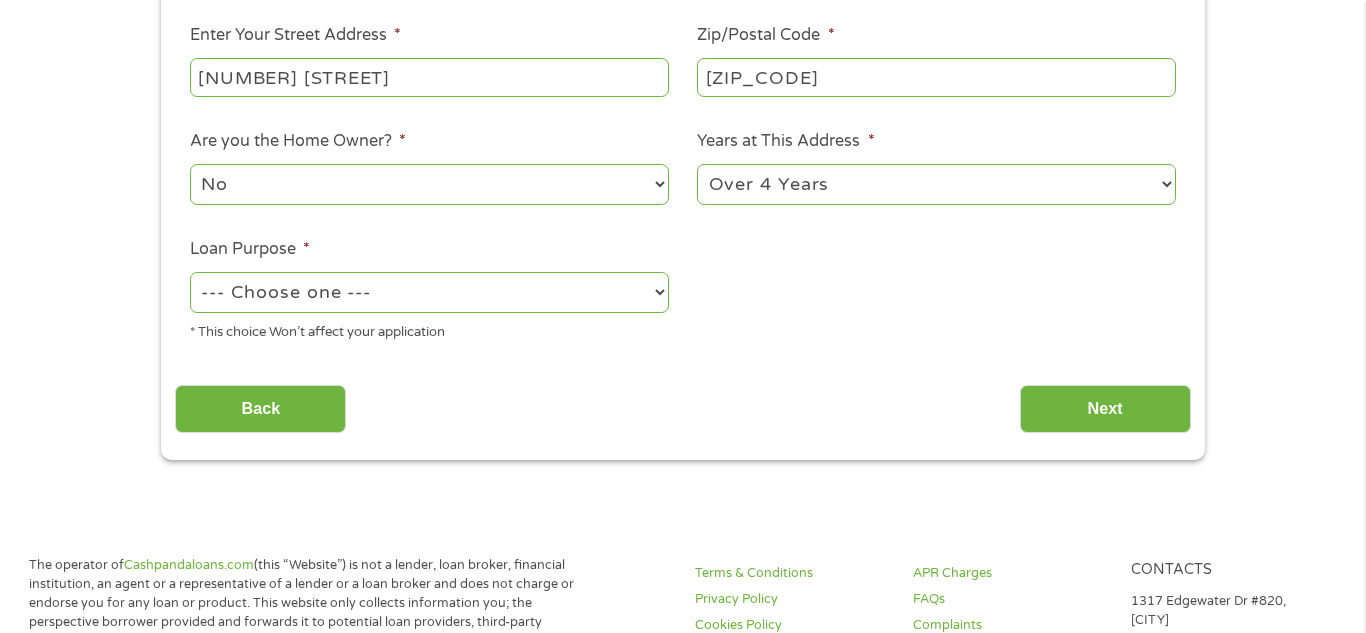 click on "1 Year or less 1 - 2 Years 2 - 4 Years Over 4 Years" at bounding box center [936, 184] 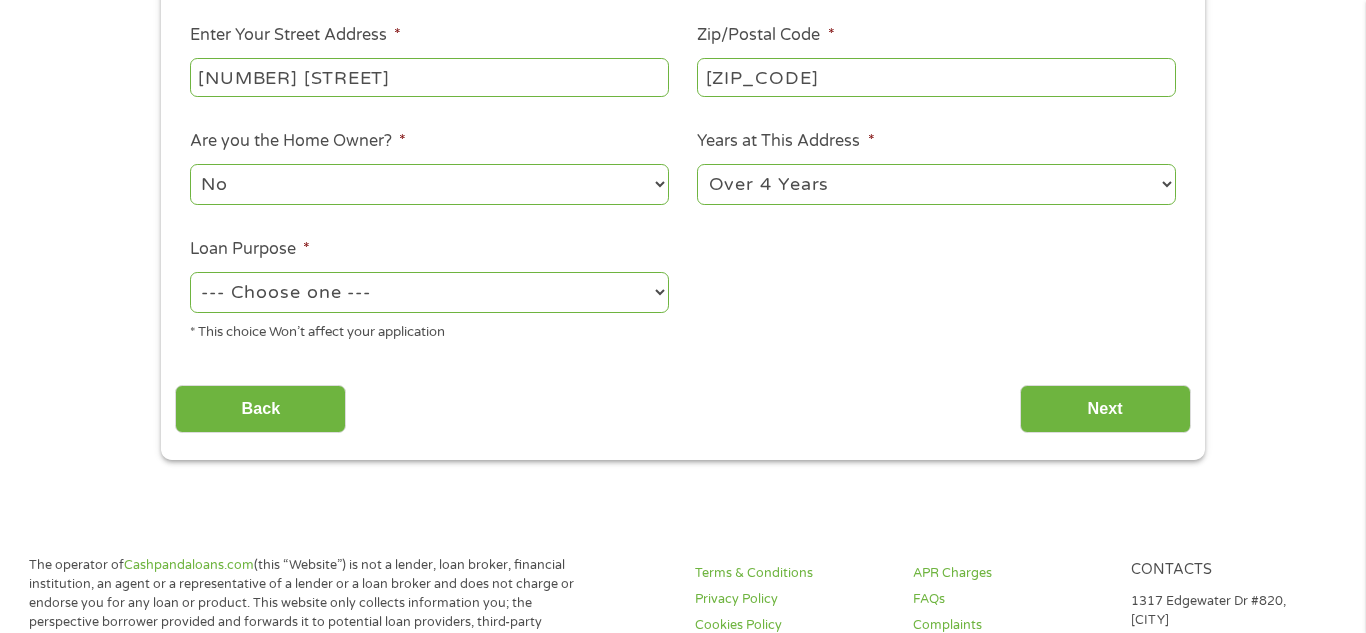 click on "--- Choose one --- Pay Bills Debt Consolidation Home Improvement Major Purchase Car Loan Short Term Cash Medical Expenses Other" at bounding box center (429, 292) 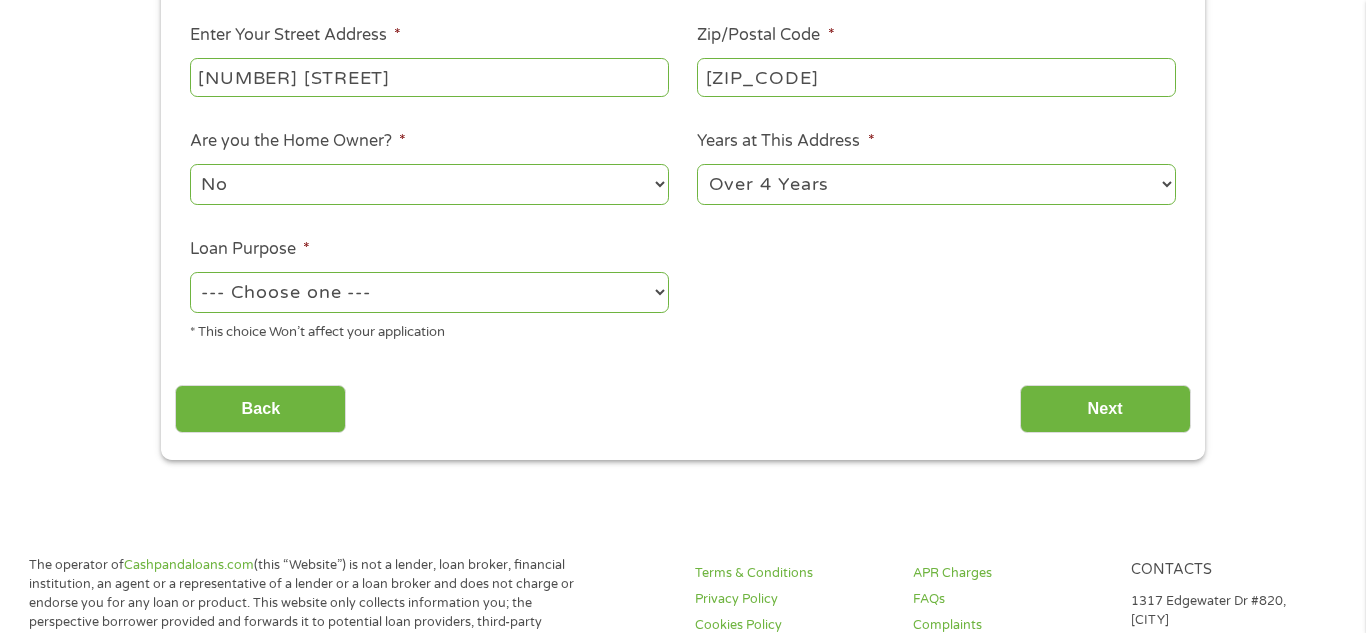 select on "paybills" 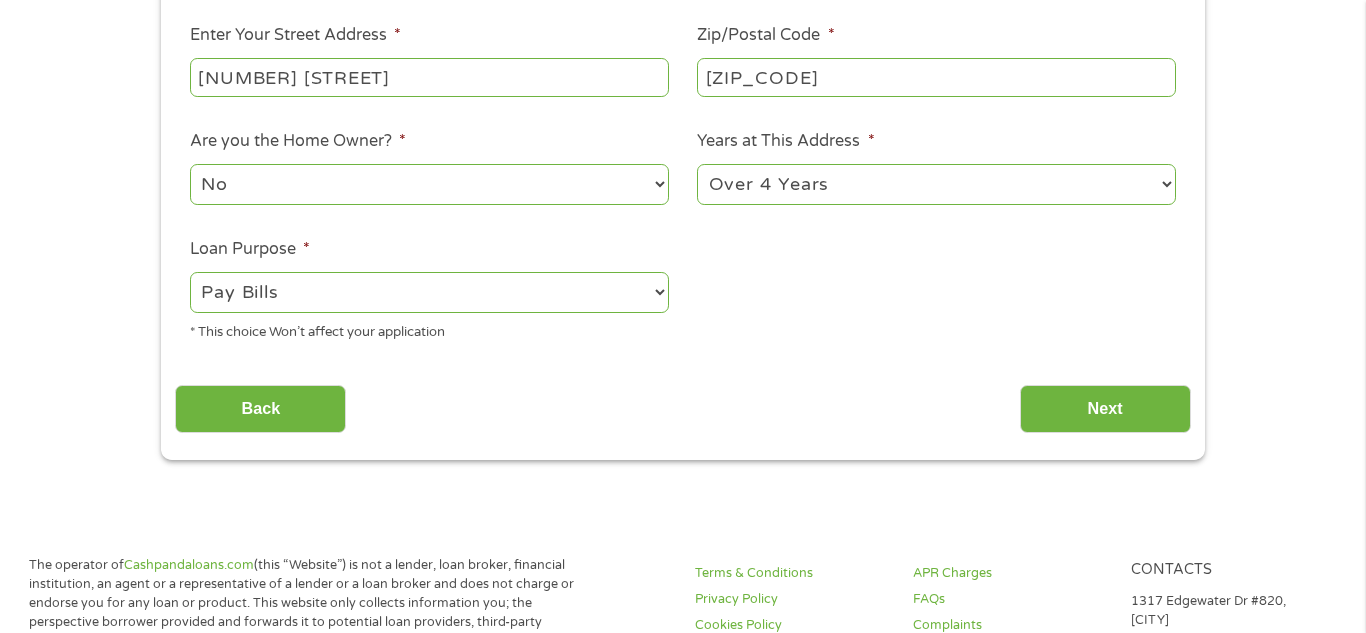 click on "--- Choose one --- Pay Bills Debt Consolidation Home Improvement Major Purchase Car Loan Short Term Cash Medical Expenses Other" at bounding box center (429, 292) 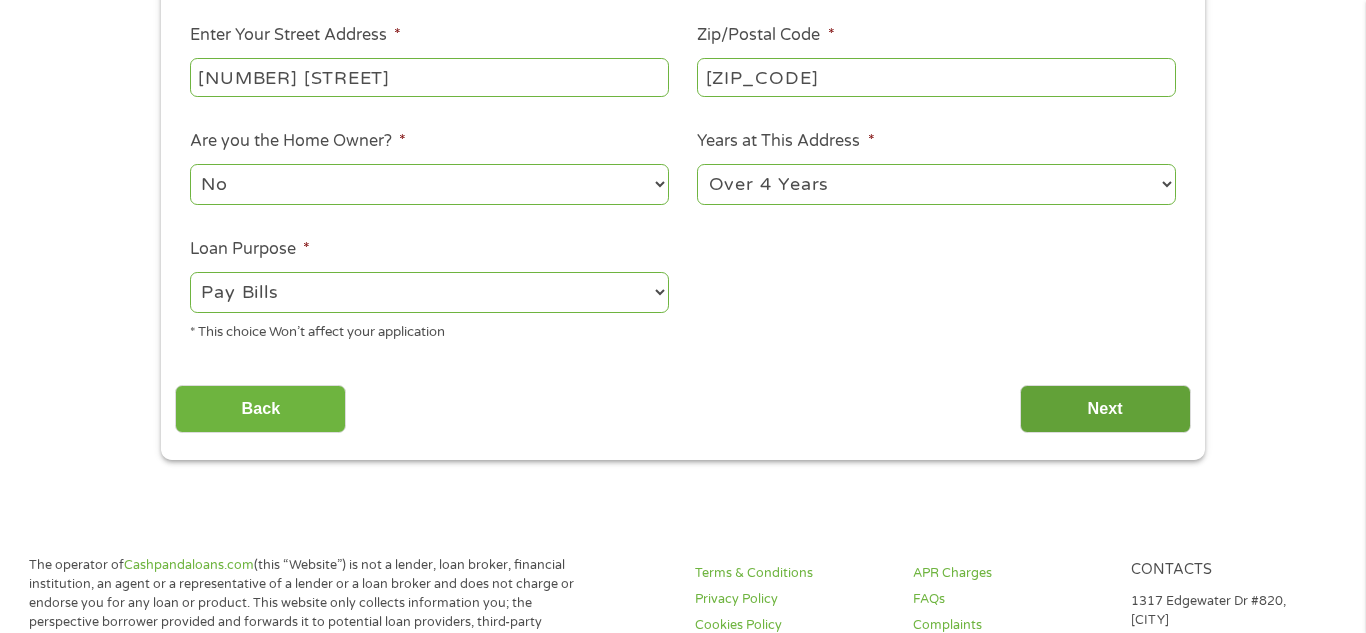 click on "Next" at bounding box center [1105, 409] 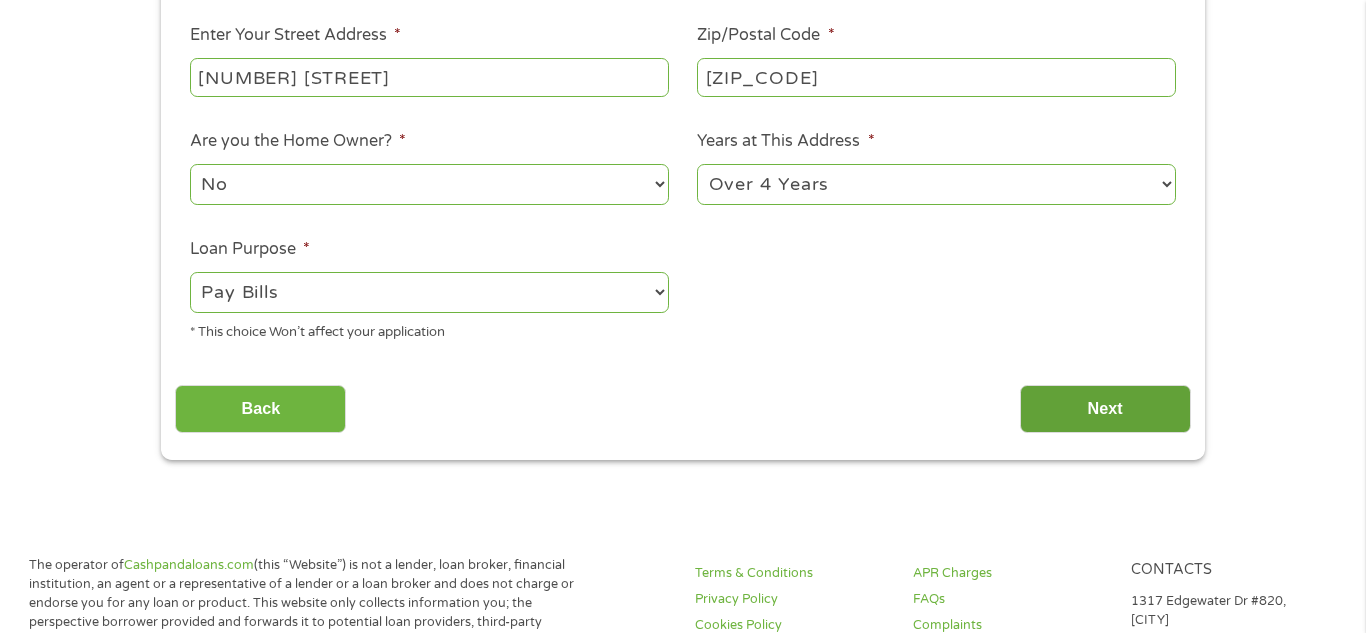 scroll, scrollTop: 8, scrollLeft: 8, axis: both 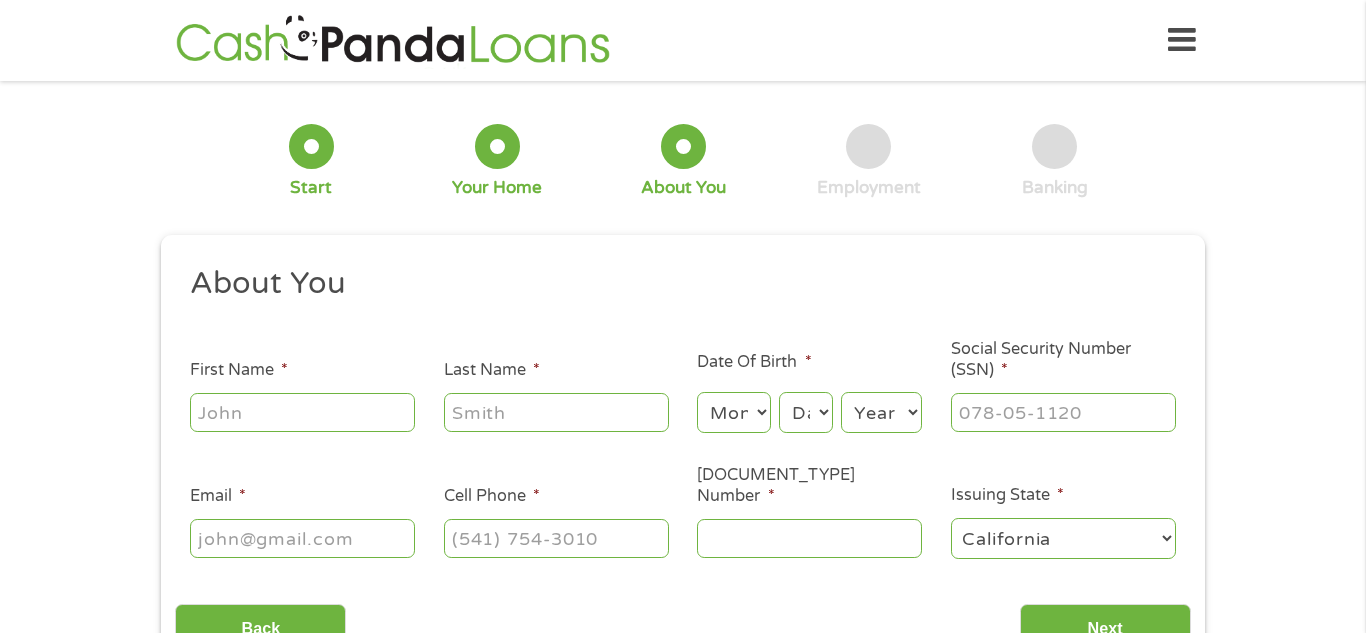 click on "[FIRST_NAME] *" at bounding box center [302, 412] 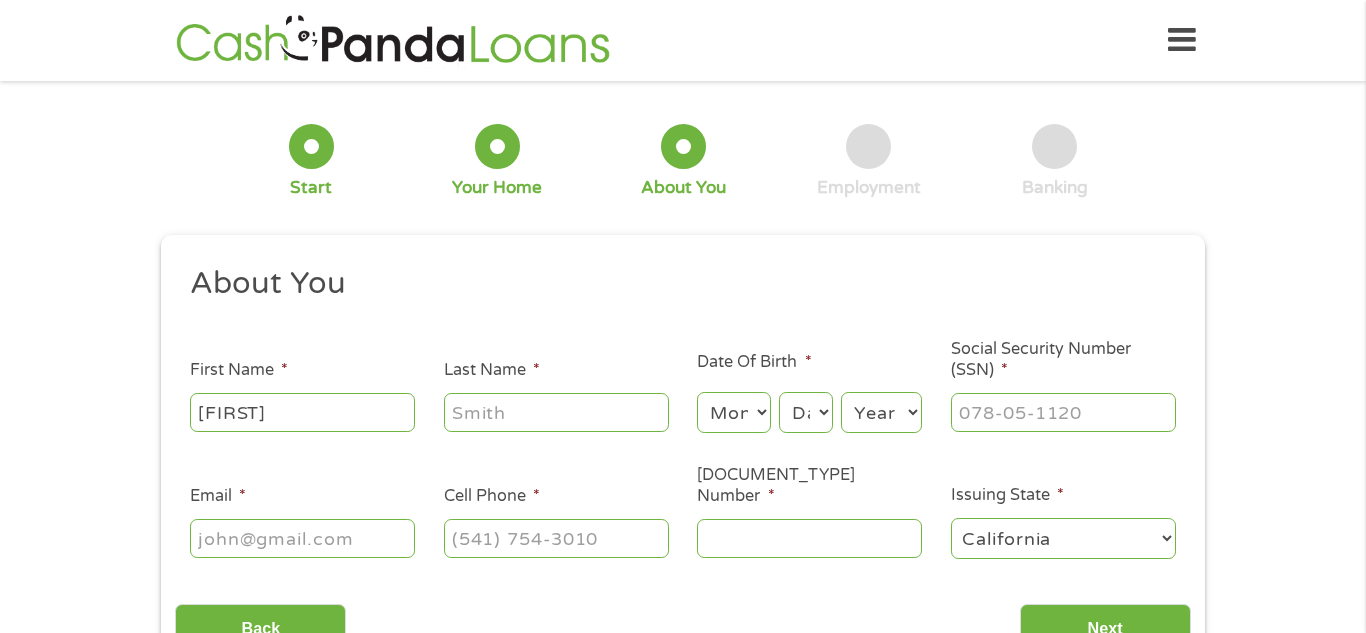 type on "[LAST]" 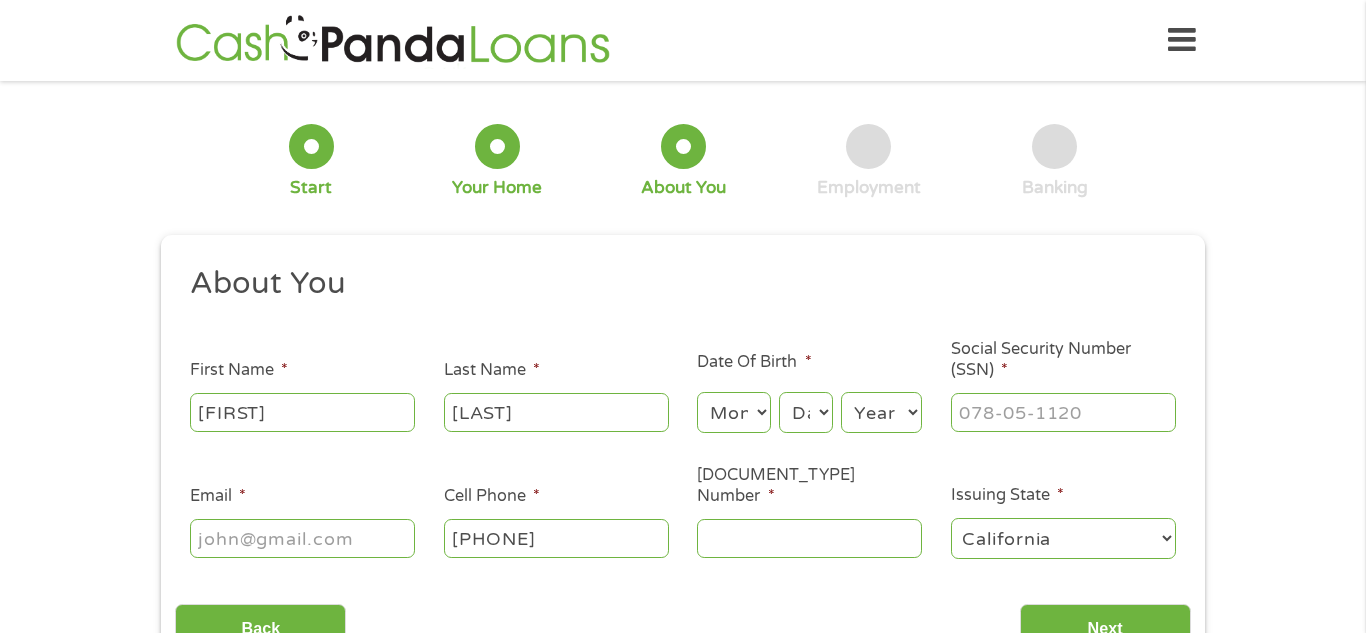 type on "[PHONE]" 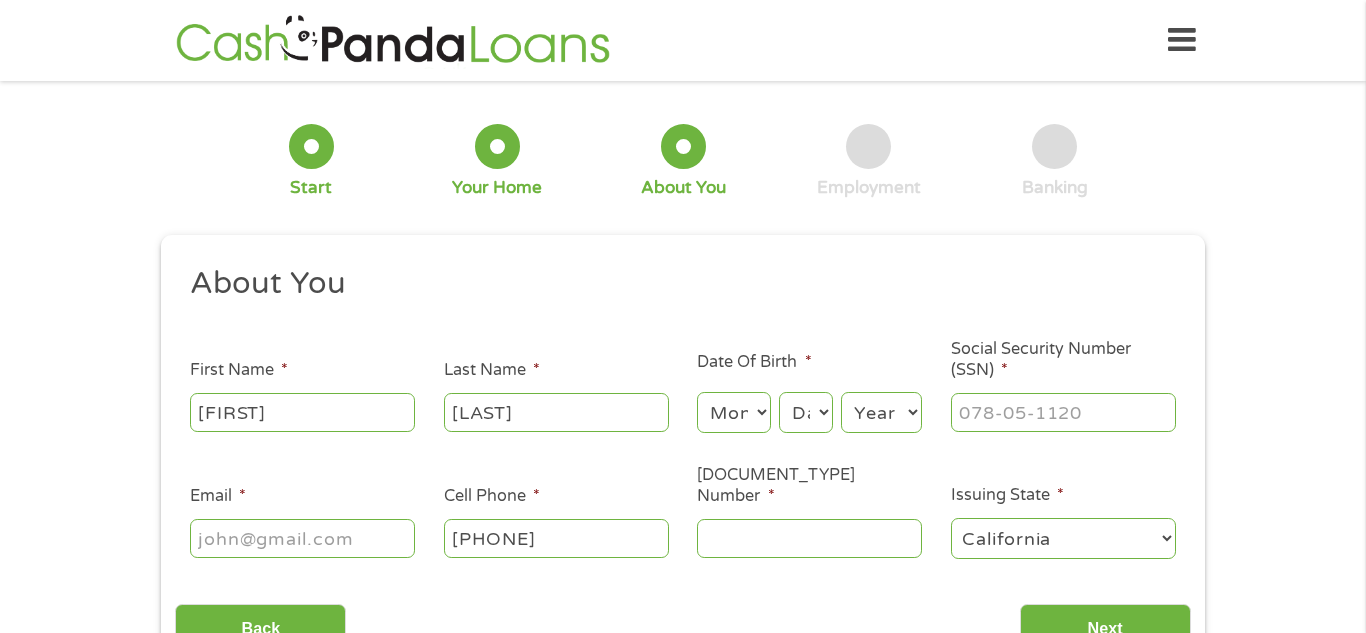 click on "Month 1 2 3 4 5 6 7 8 9 10 11 12" at bounding box center [733, 412] 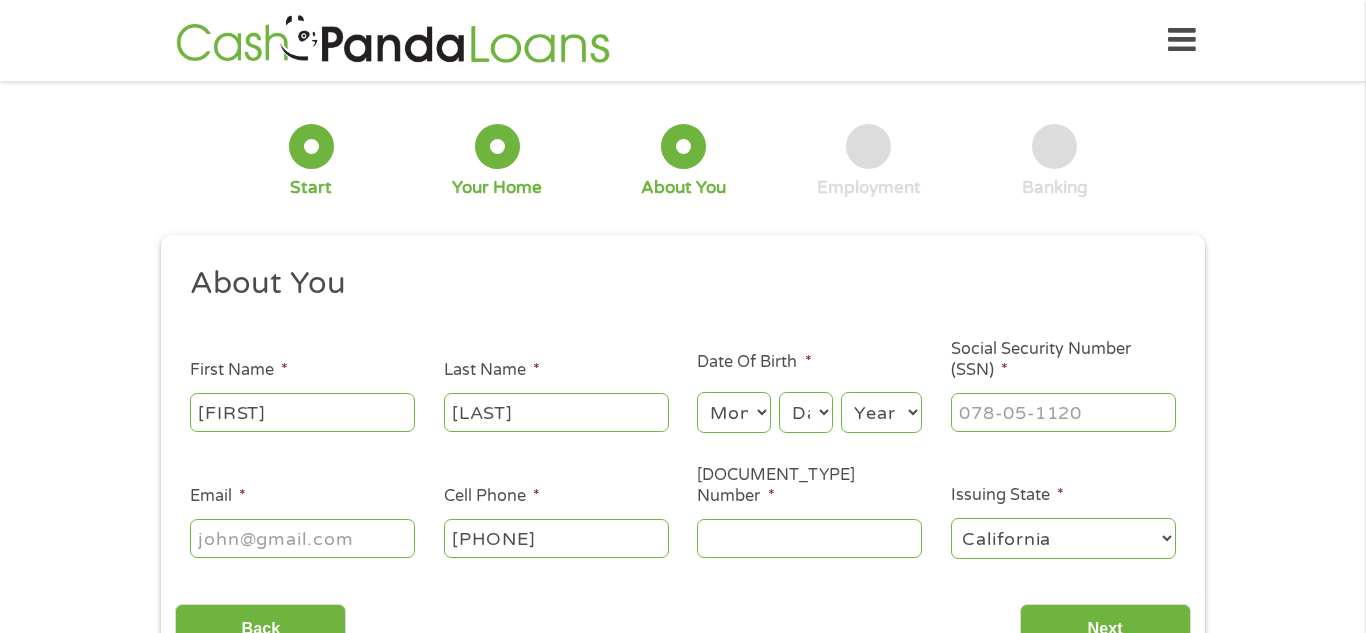 select on "11" 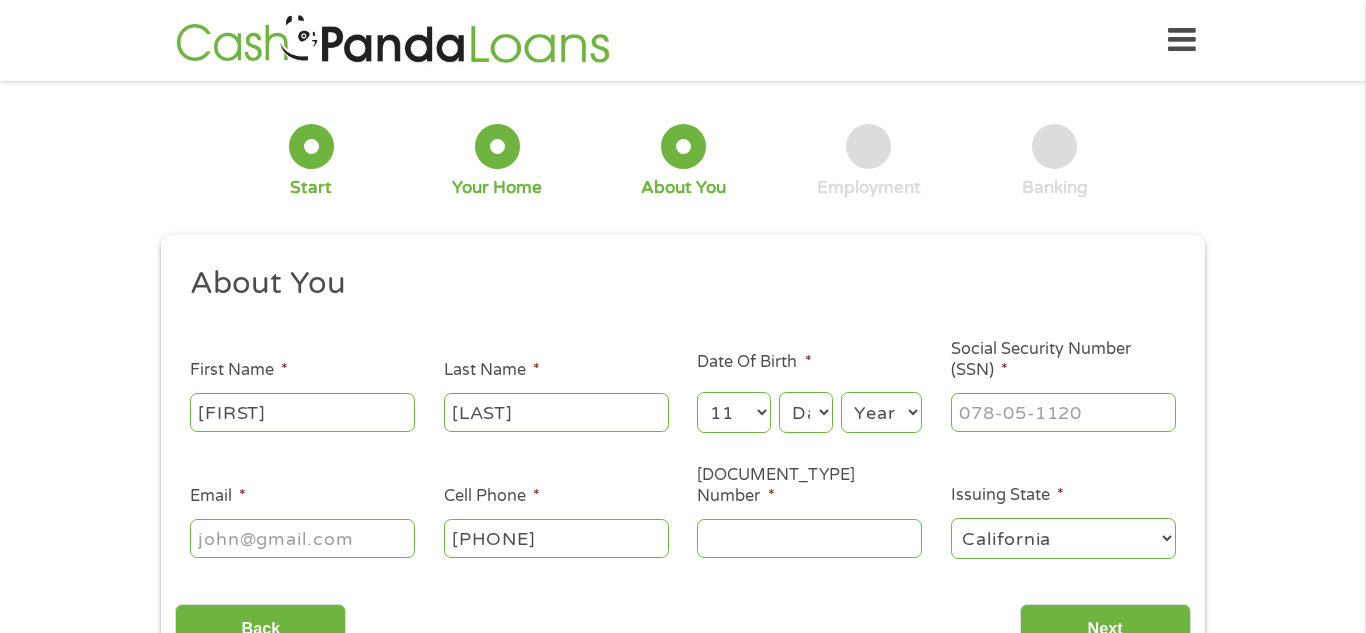 click on "Month 1 2 3 4 5 6 7 8 9 10 11 12" at bounding box center [733, 412] 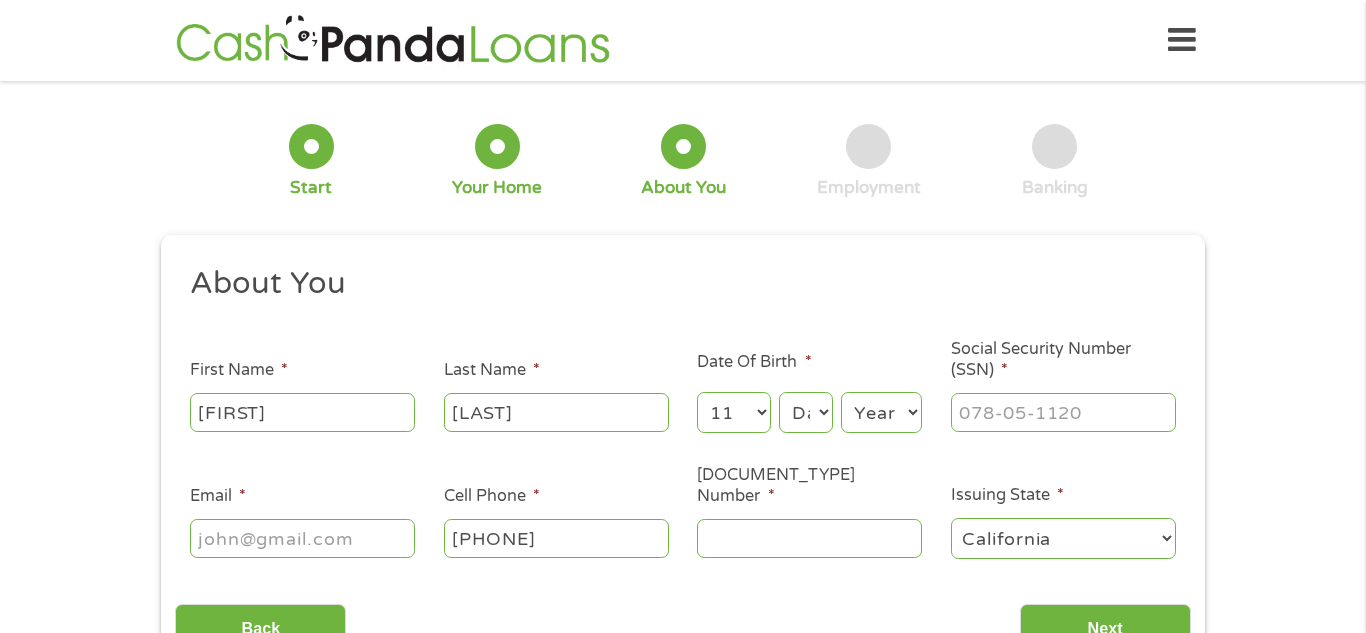 select on "17" 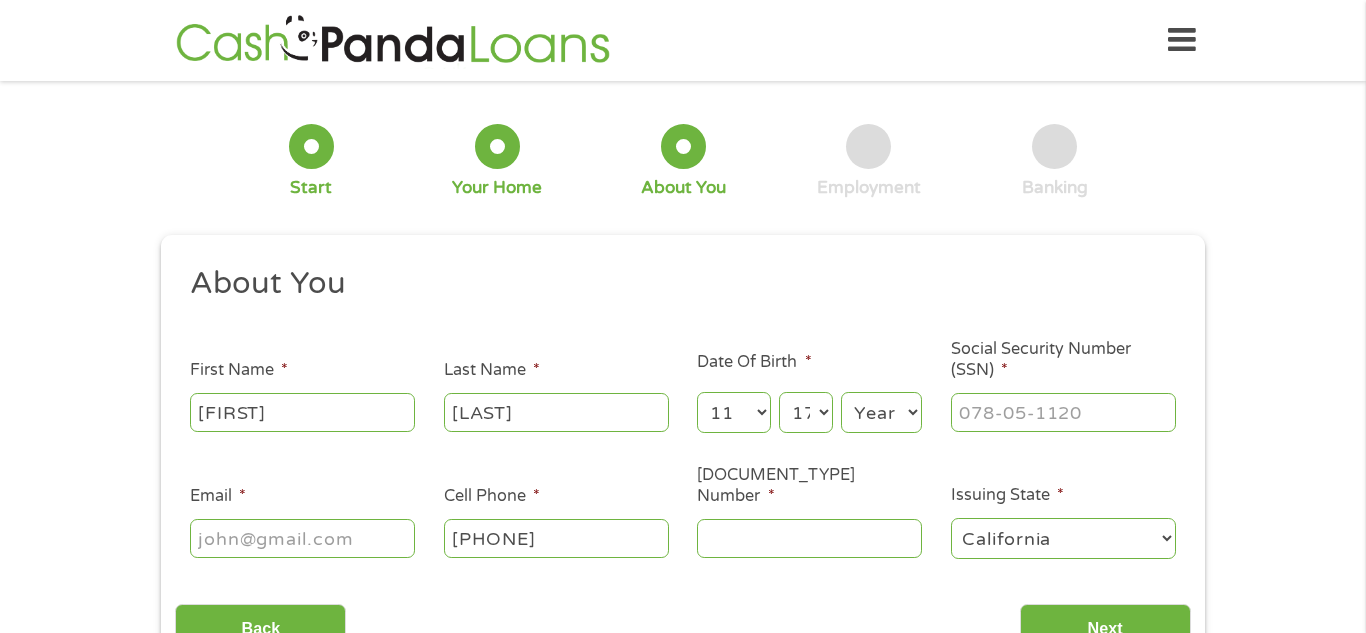 click on "Day 1 2 3 4 5 6 7 8 9 10 11 12 13 14 15 16 17 18 19 20 21 22 23 24 25 26 27 28 29 30 31" at bounding box center (806, 412) 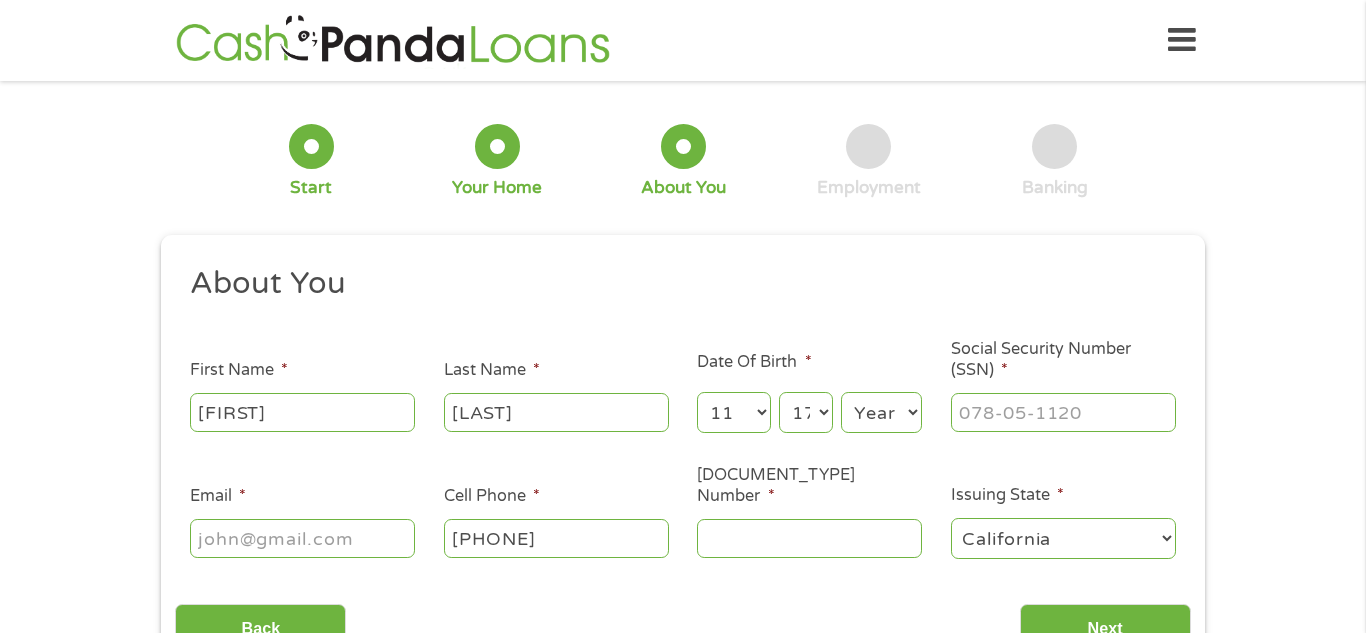 click on "Year 2007 2006 2005 2004 2003 2002 2001 2000 1999 1998 1997 1996 1995 1994 1993 1992 1991 1990 1989 1988 1987 1986 1985 1984 1983 1982 1981 1980 1979 1978 1977 1976 1975 1974 1973 1972 1971 1970 1969 1968 1967 1966 1965 1964 1963 1962 1961 1960 1959 1958 1957 1956 1955 1954 1953 1952 1951 1950 1949 1948 1947 1946 1945 1944 1943 1942 1941 1940 1939 1938 1937 1936 1935 1934 1933 1932 1931 1930 1929 1928 1927 1926 1925 1924 1923 1922 1921 1920" at bounding box center [881, 412] 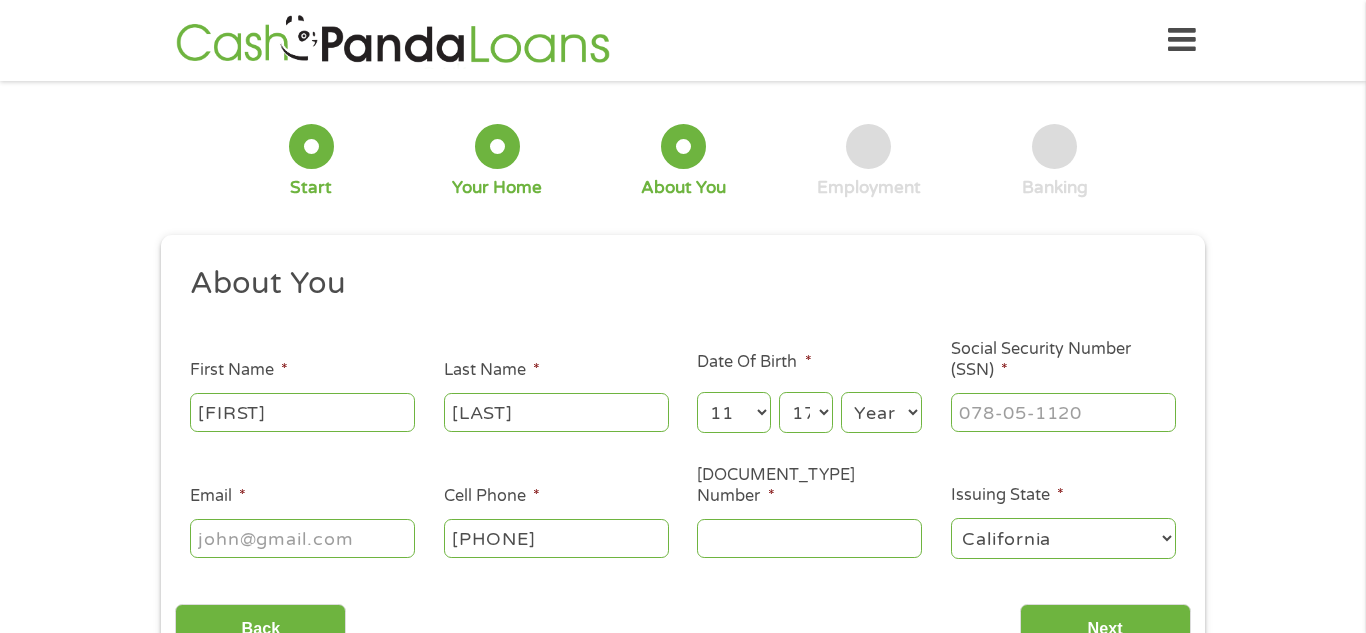 select on "1984" 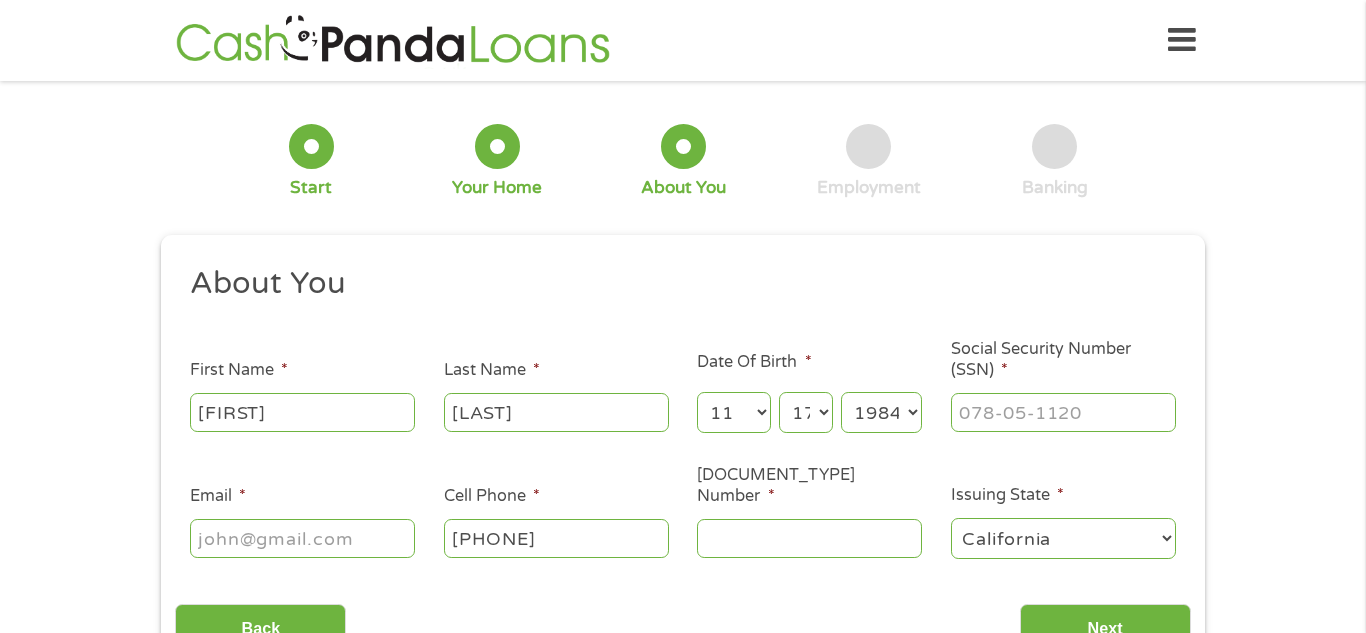 click on "Year 2007 2006 2005 2004 2003 2002 2001 2000 1999 1998 1997 1996 1995 1994 1993 1992 1991 1990 1989 1988 1987 1986 1985 1984 1983 1982 1981 1980 1979 1978 1977 1976 1975 1974 1973 1972 1971 1970 1969 1968 1967 1966 1965 1964 1963 1962 1961 1960 1959 1958 1957 1956 1955 1954 1953 1952 1951 1950 1949 1948 1947 1946 1945 1944 1943 1942 1941 1940 1939 1938 1937 1936 1935 1934 1933 1932 1931 1930 1929 1928 1927 1926 1925 1924 1923 1922 1921 1920" at bounding box center [881, 412] 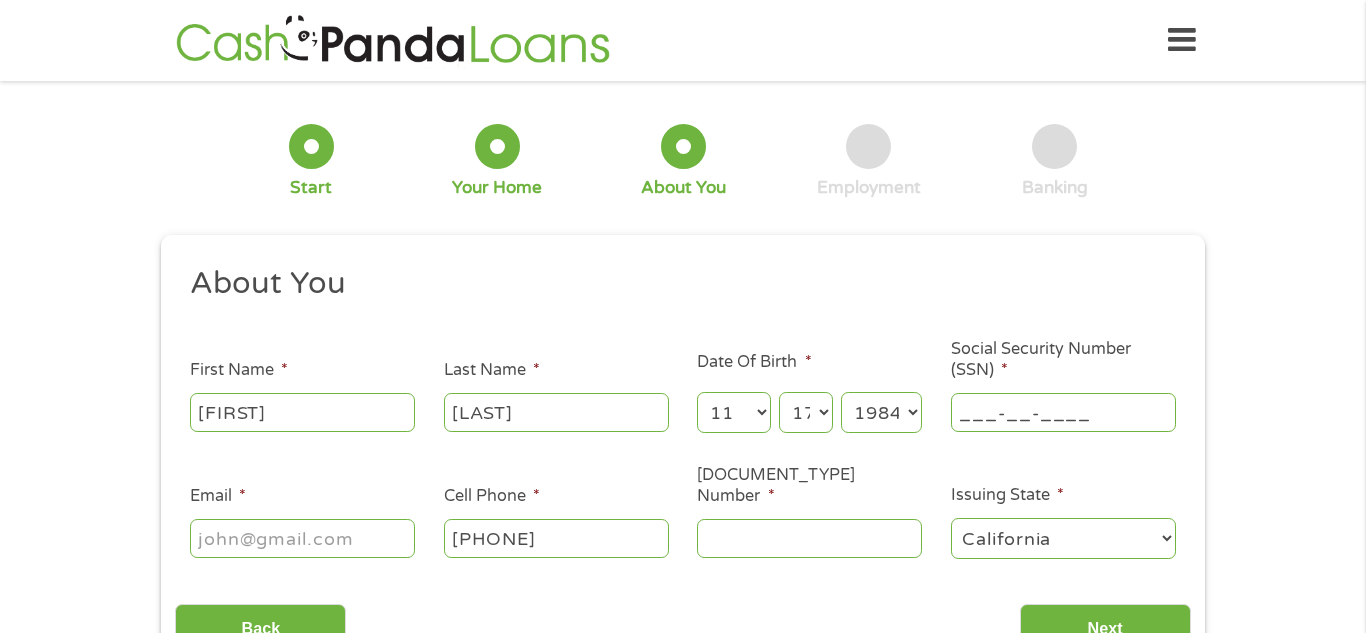 click on "___-__-____" at bounding box center (1063, 412) 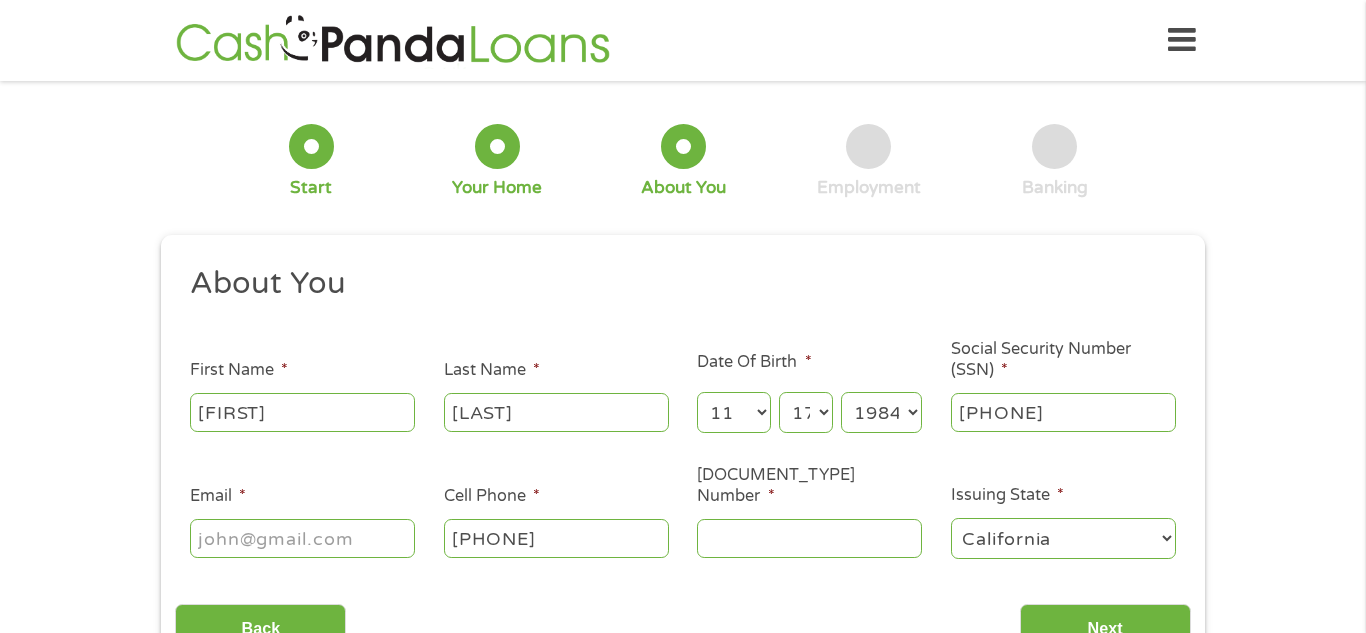 type on "[PHONE]" 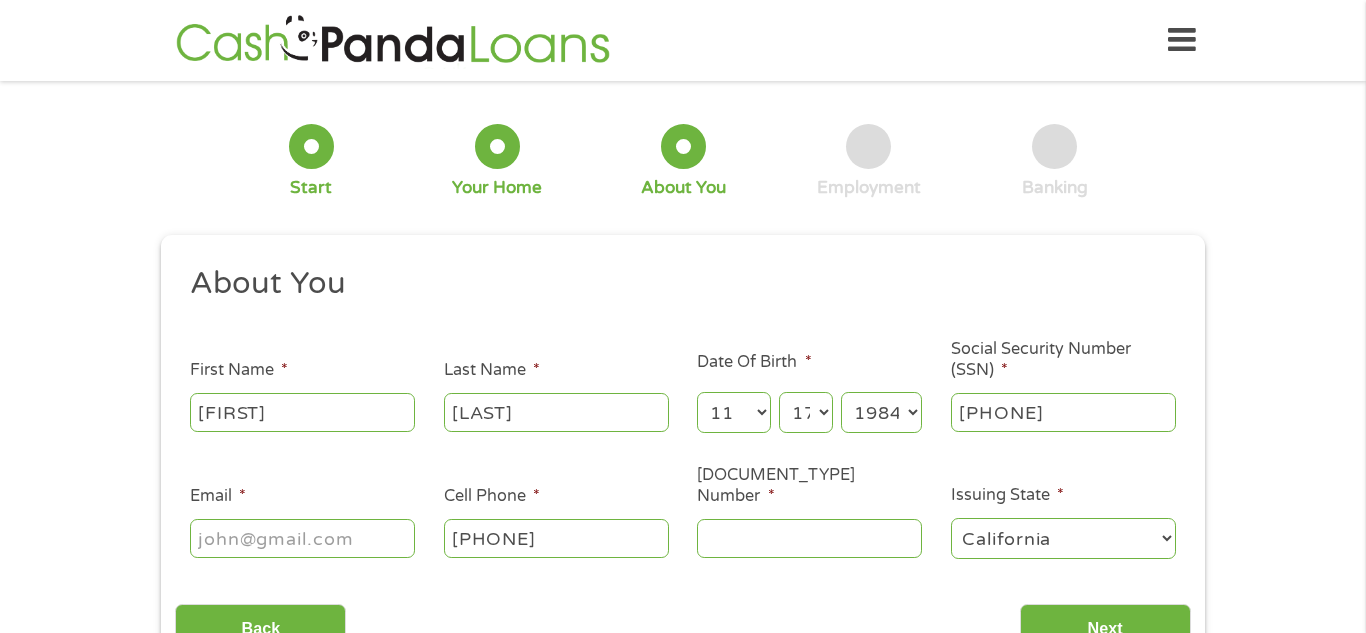 click on "[PHONE]" at bounding box center [556, 538] 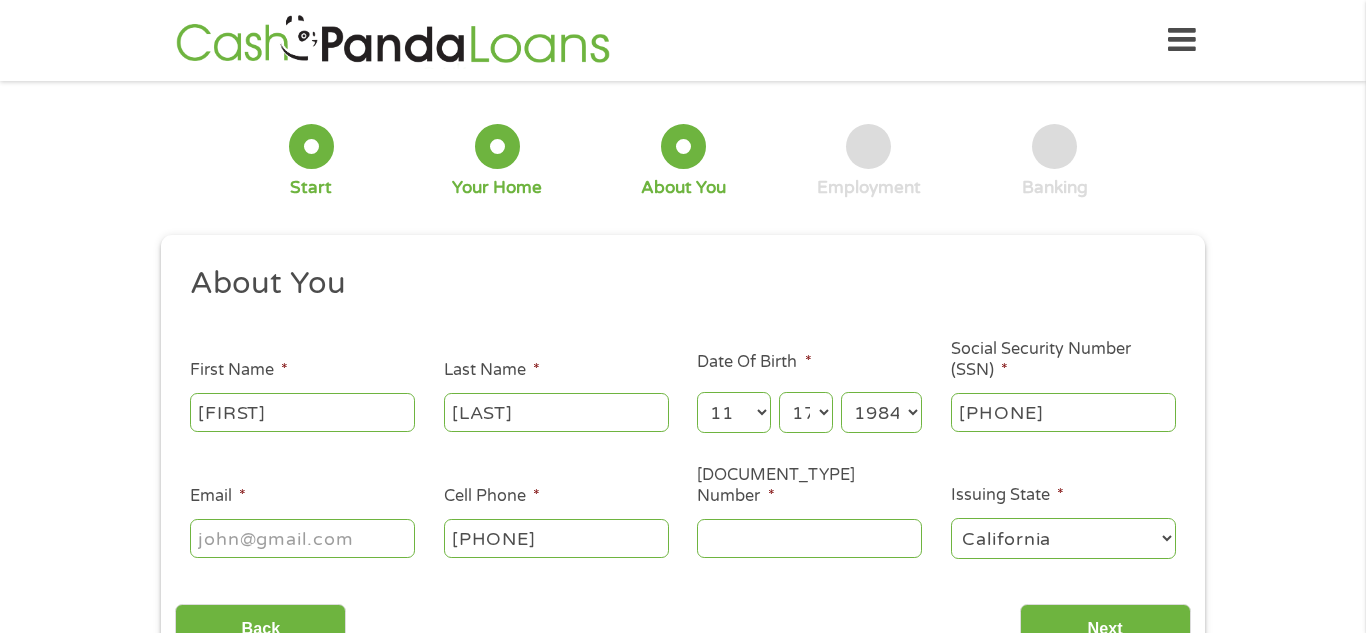 type on "[EMAIL]" 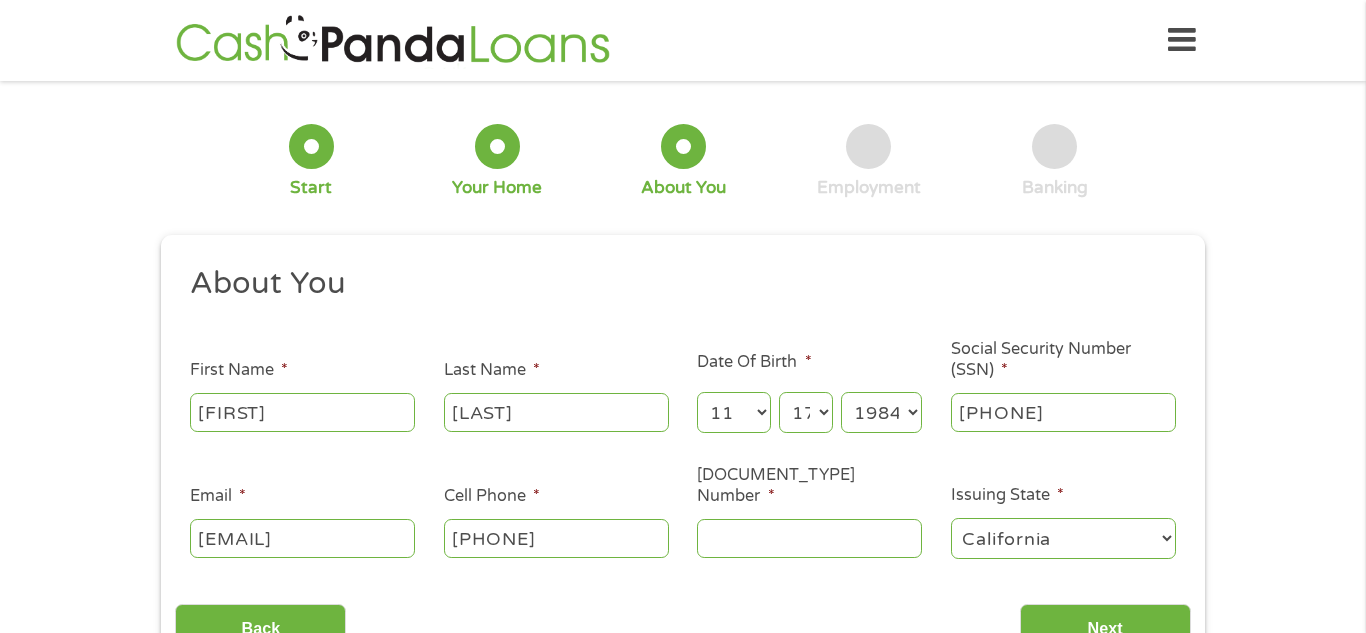 click on "[PHONE]" at bounding box center (556, 538) 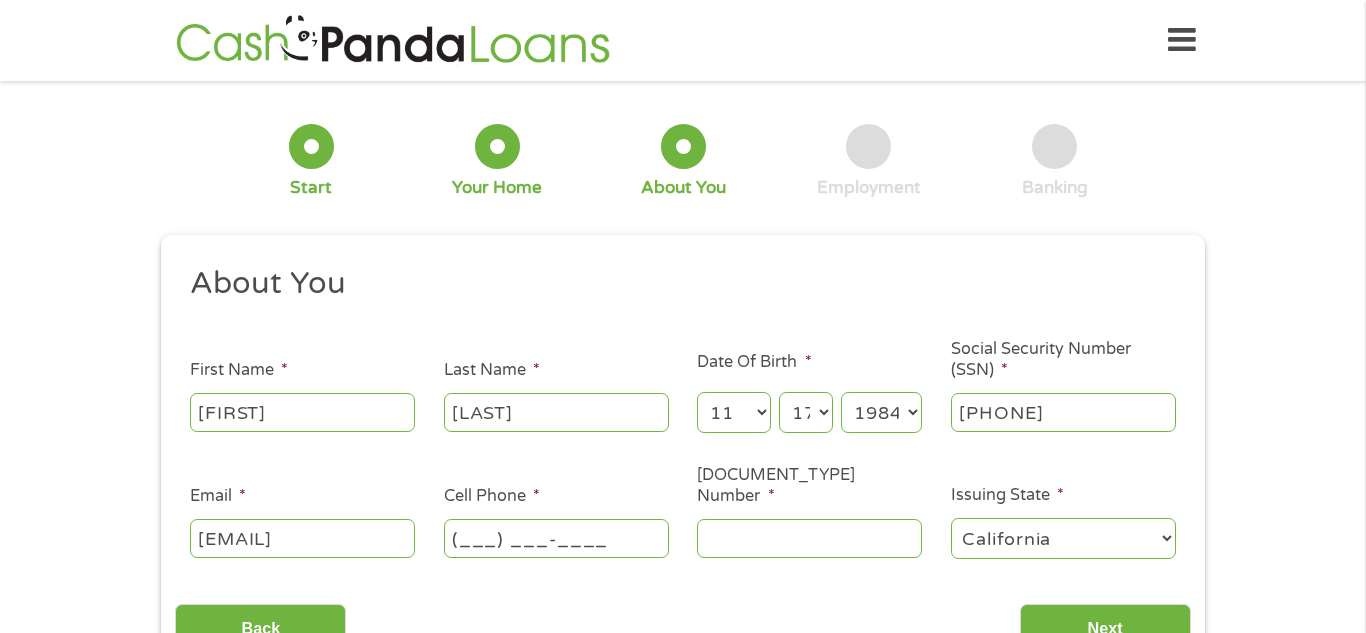 click on "(___) ___-____" at bounding box center [556, 538] 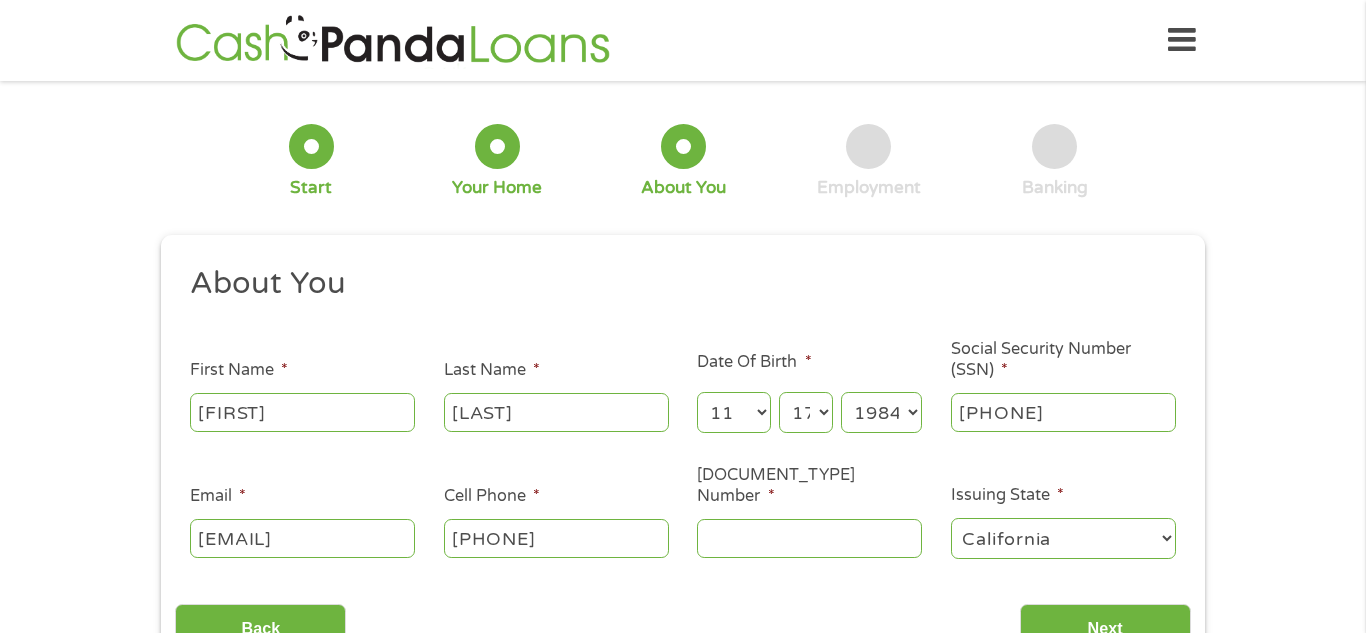 type on "[PHONE]" 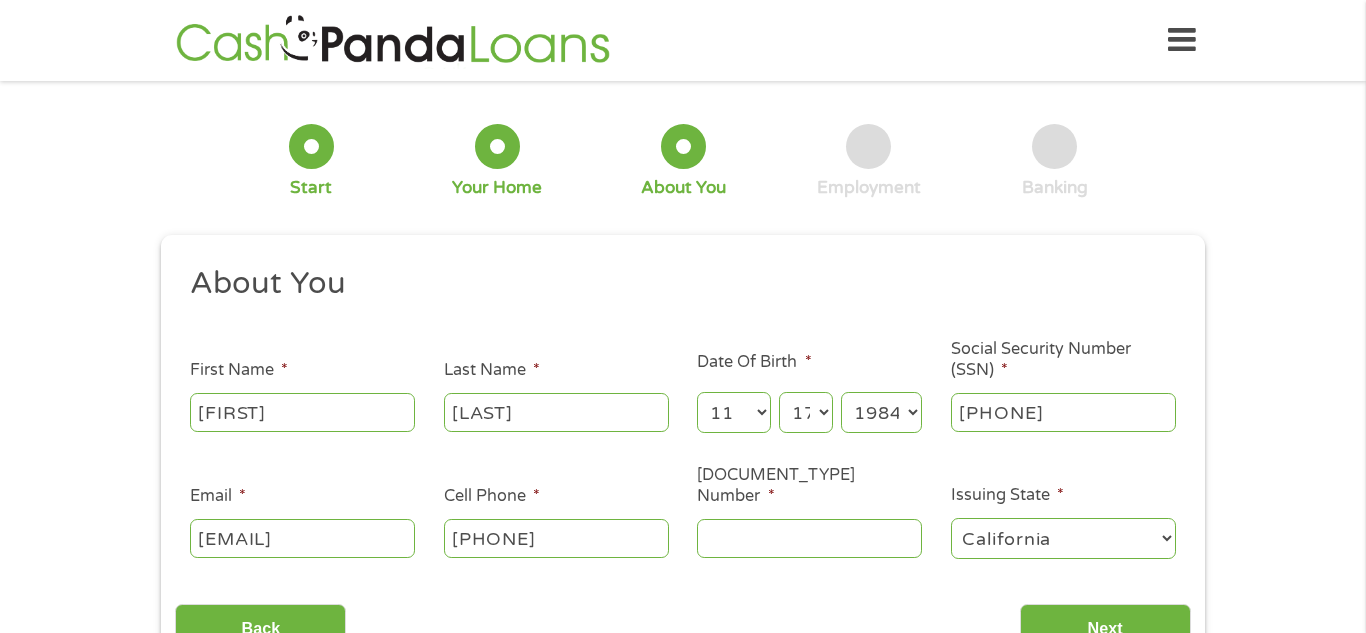 click on "Driver License Number *" at bounding box center (809, 538) 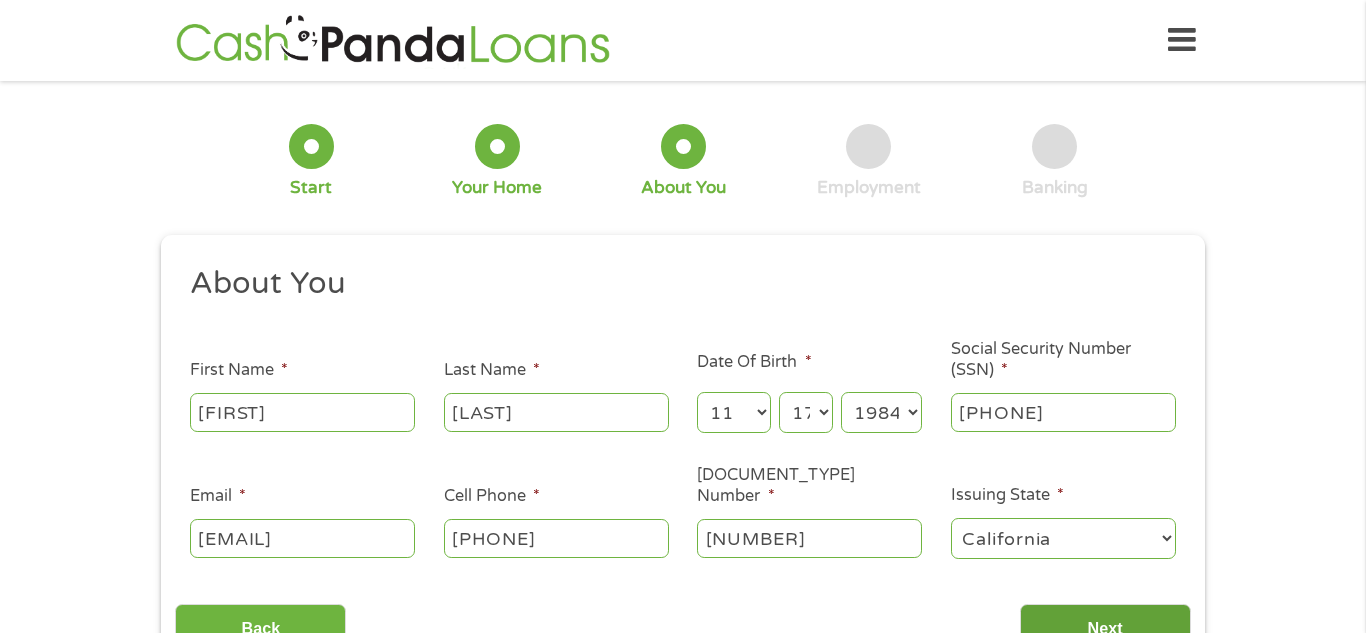 type on "[NUMBER]" 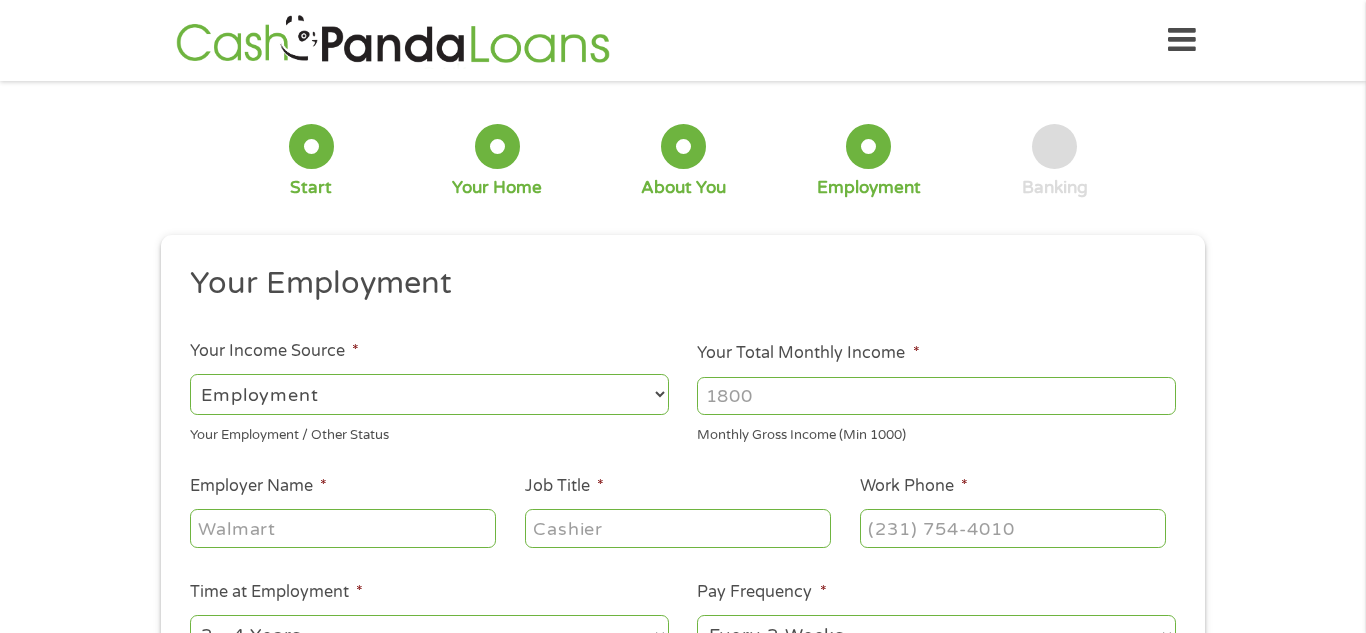 scroll, scrollTop: 8, scrollLeft: 8, axis: both 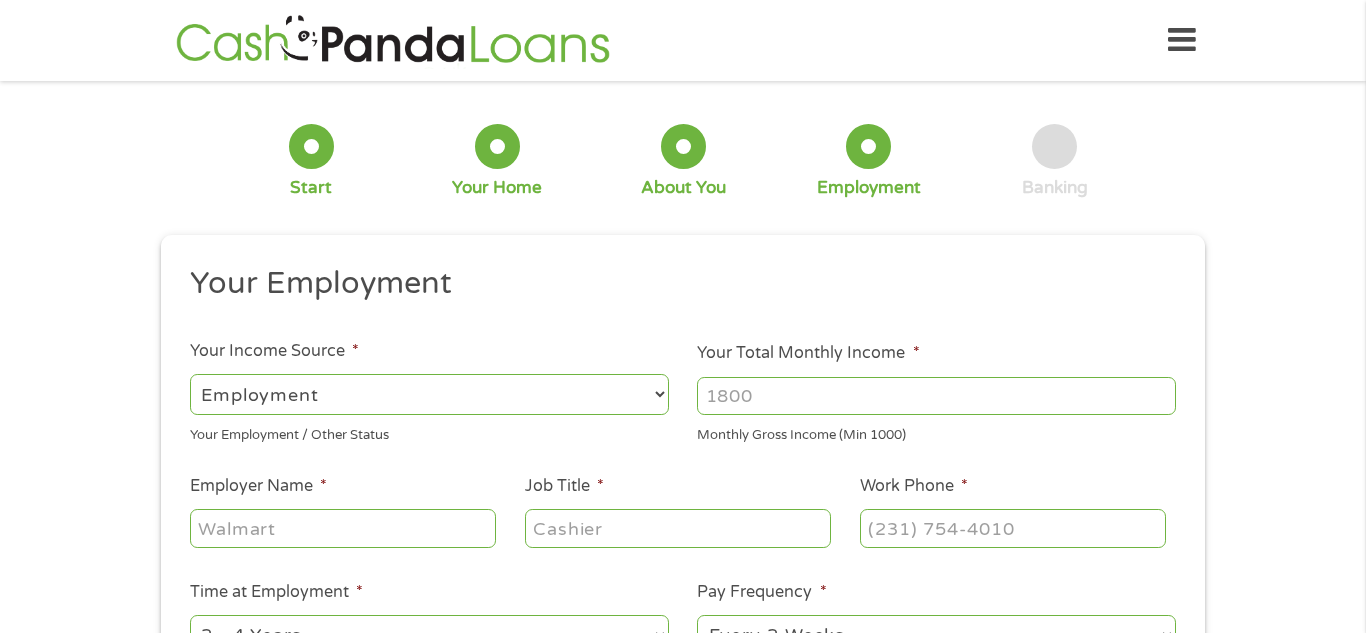 click on "Your Total Monthly Income *" at bounding box center (936, 396) 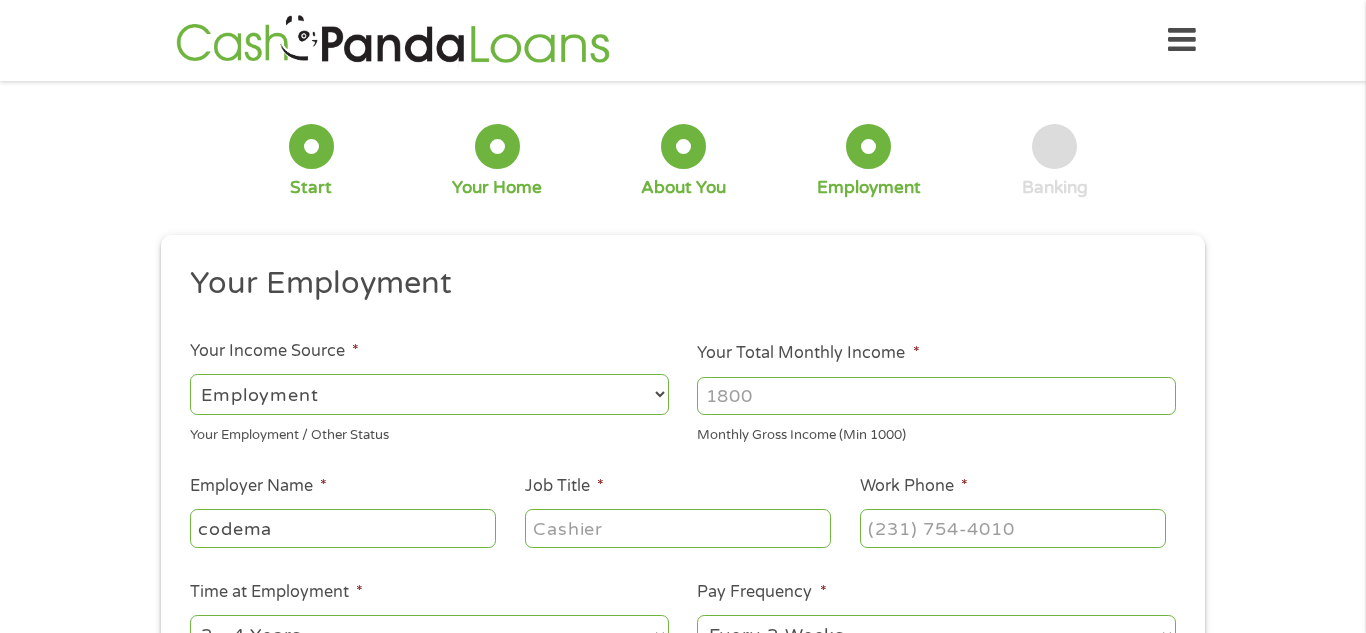 type on "codemax" 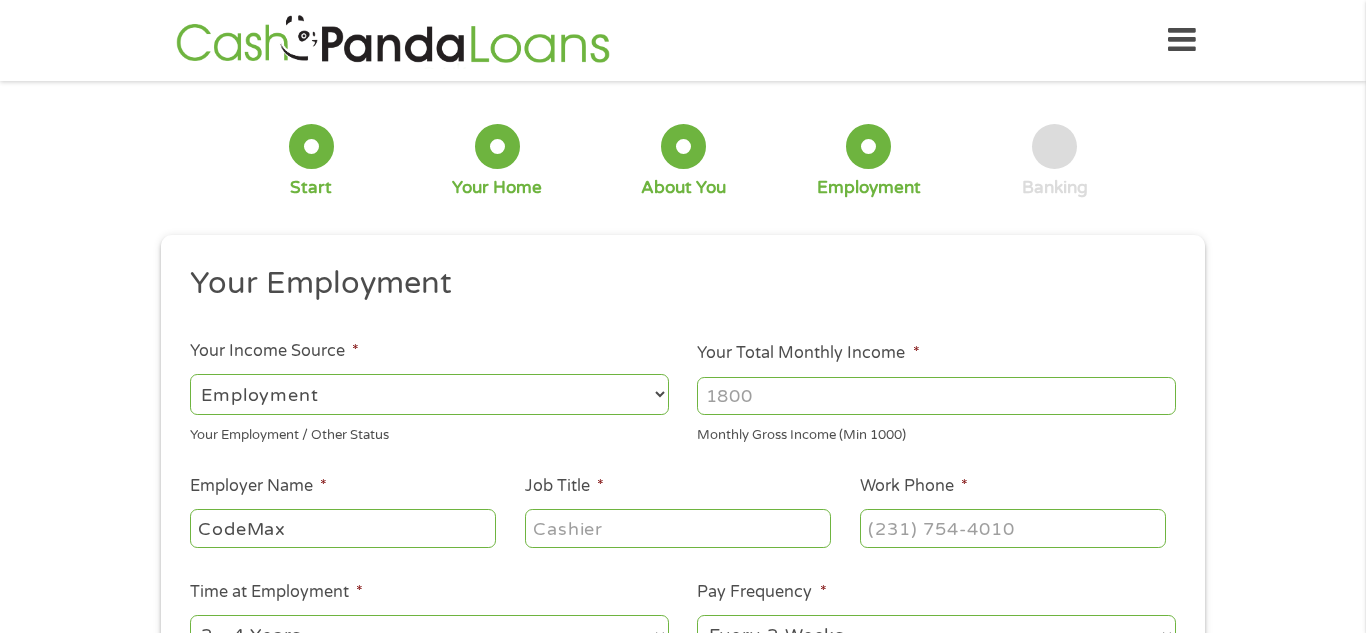 type on "CodeMax" 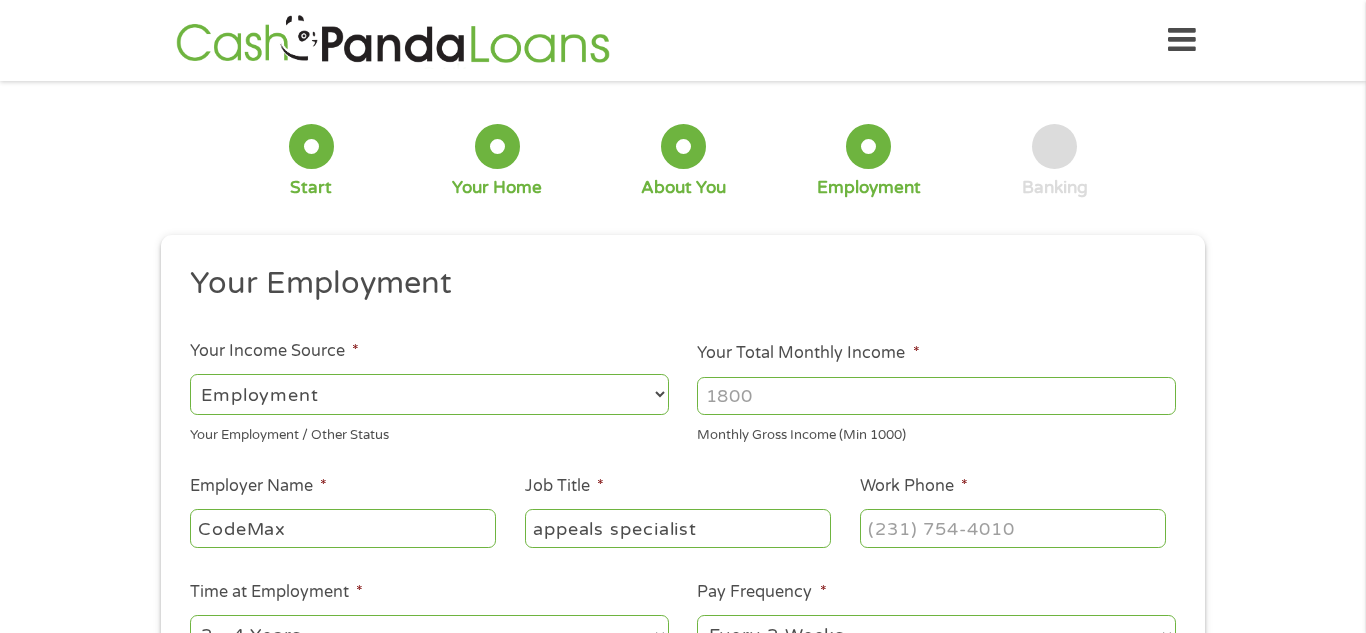 type on "appeals specialist" 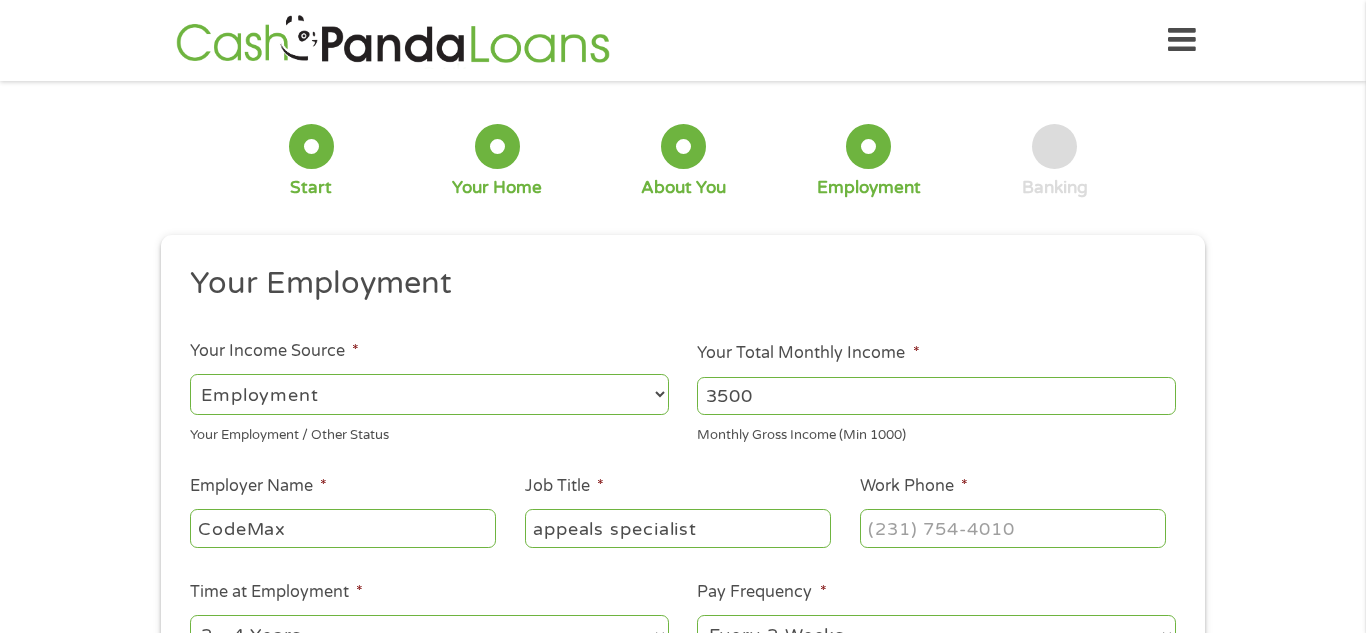 click on "1         Start   2         Your Home   3         About You   4         Employment   5         Banking   6
This field is hidden when viewing the form gclid This field is hidden when viewing the form Referrer https://www.cashpandaloans.com/ This field is hidden when viewing the form Source This field is hidden when viewing the form Campaign This field is hidden when viewing the form Medium This field is hidden when viewing the form adgroup This field is hidden when viewing the form creative This field is hidden when viewing the form position This field is hidden when viewing the form keyword This field is hidden when viewing the form matchtype This field is hidden when viewing the form device This field is hidden when viewing the form network This field is hidden when viewing the form email quality score
No fees!
Secured Site!
No Paperwork!
No Obligation!" at bounding box center (683, 489) 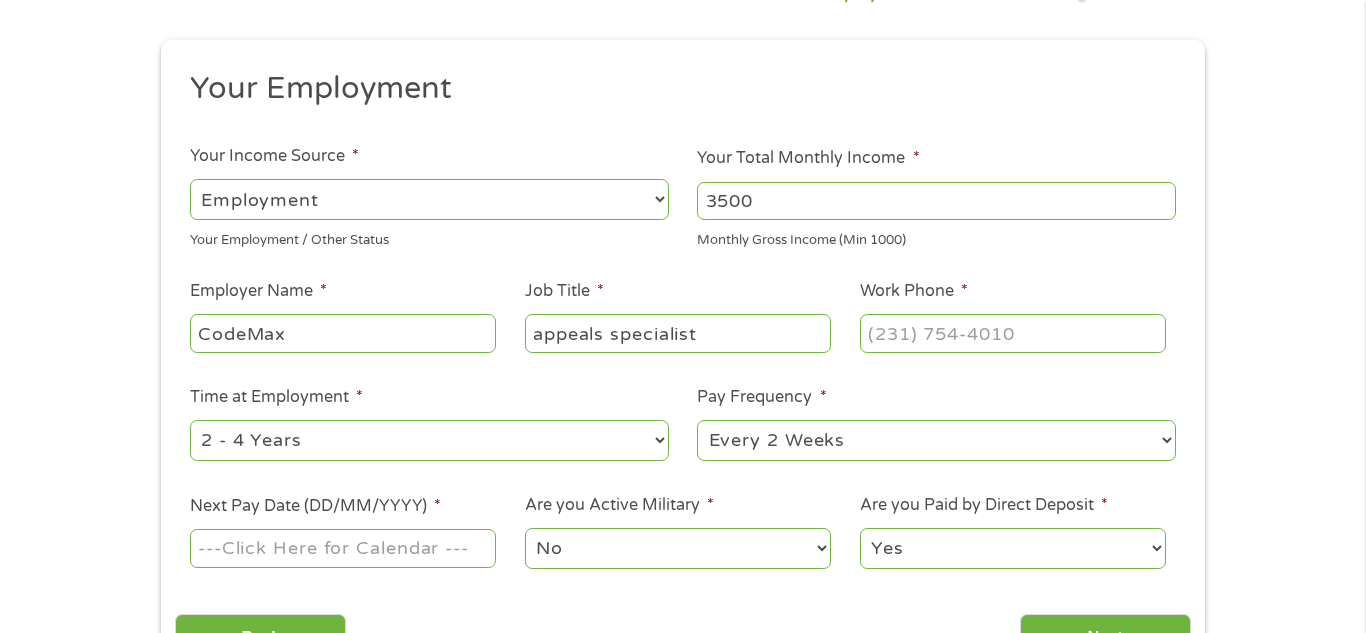 scroll, scrollTop: 200, scrollLeft: 0, axis: vertical 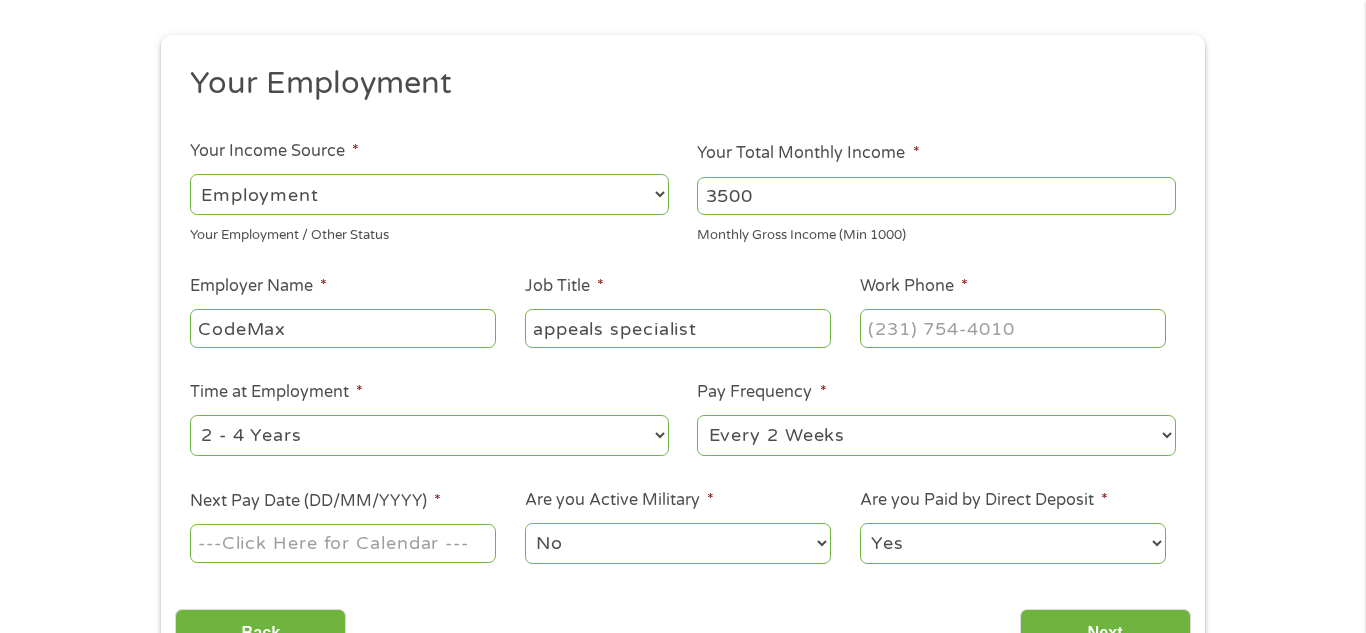 click on "3500" at bounding box center [936, 196] 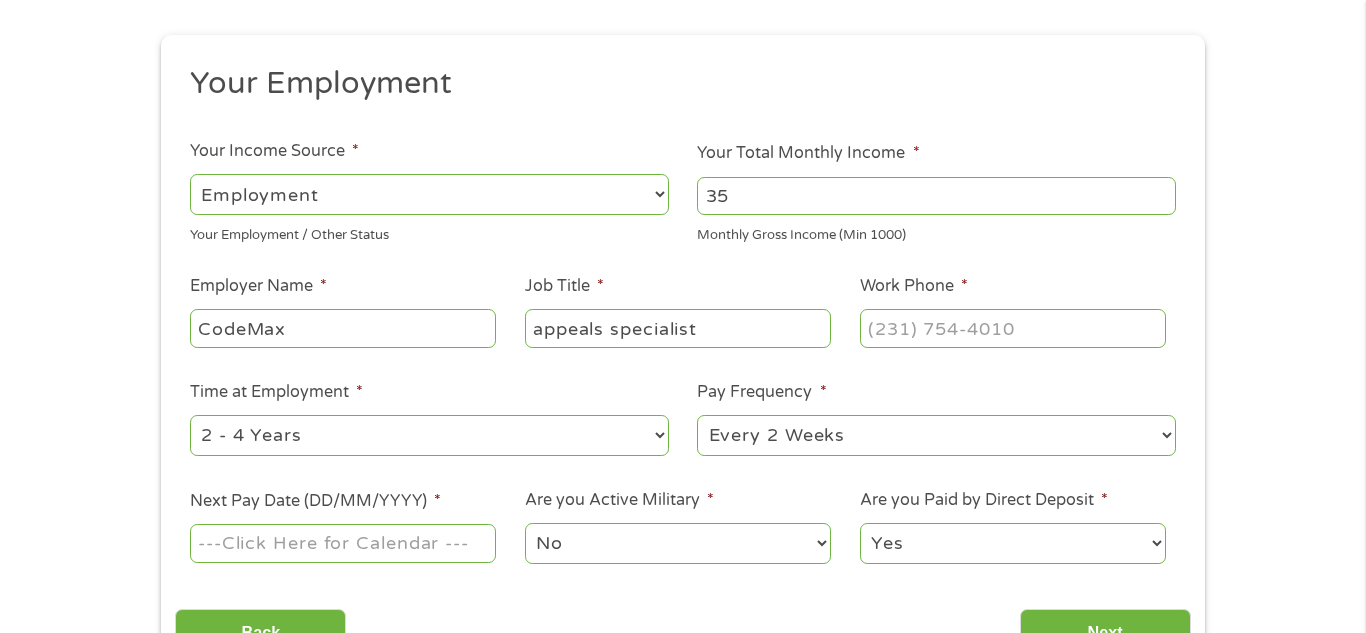 type on "3" 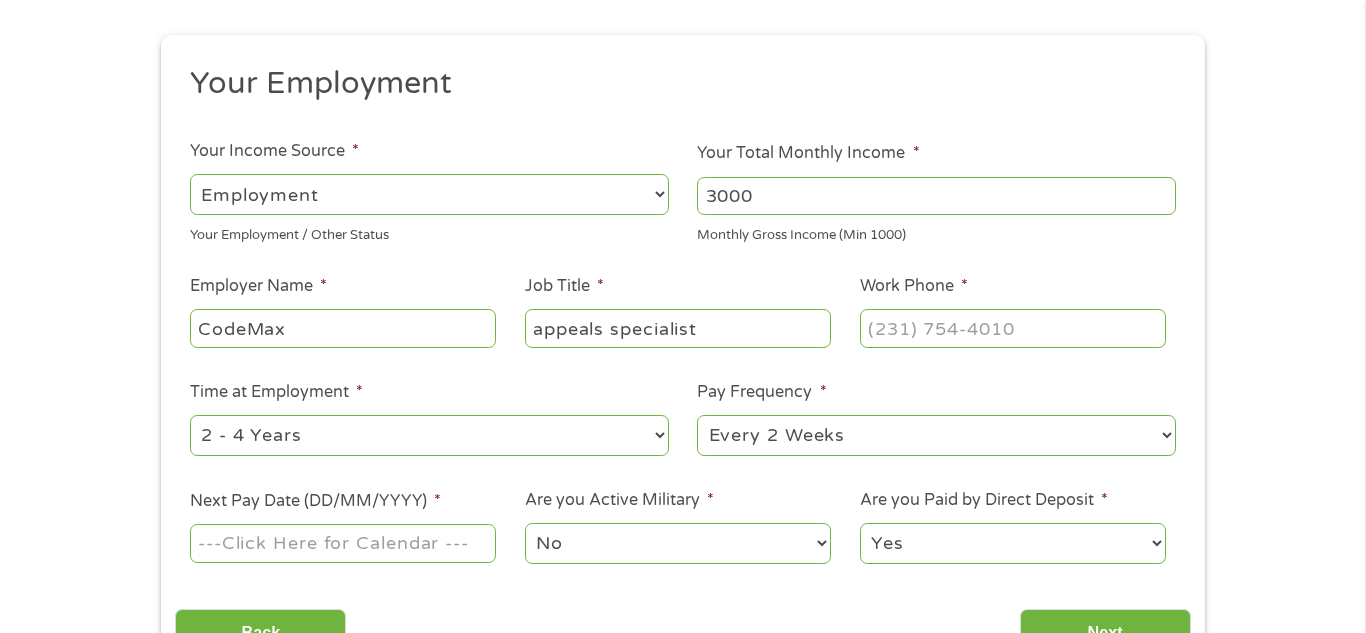 type on "3000" 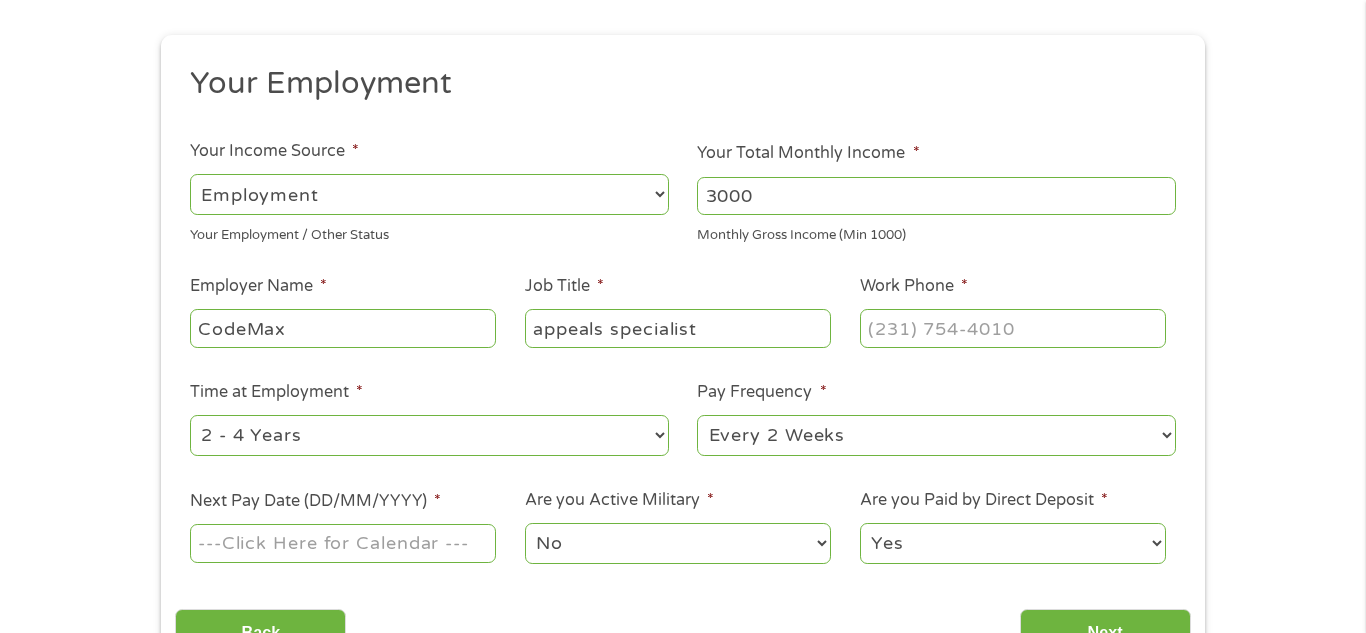 click on "--- Choose one --- 1 Year or less 1 - 2 Years 2 - 4 Years Over 4 Years" at bounding box center [429, 435] 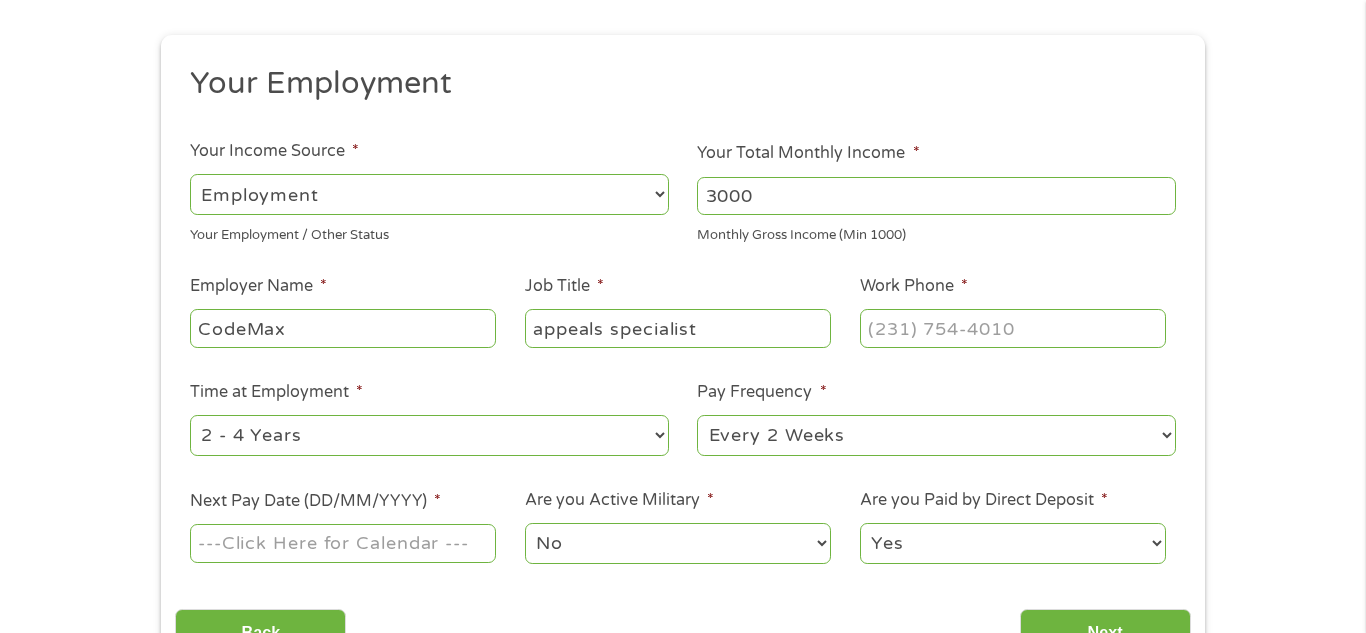 select on "[DURATION]" 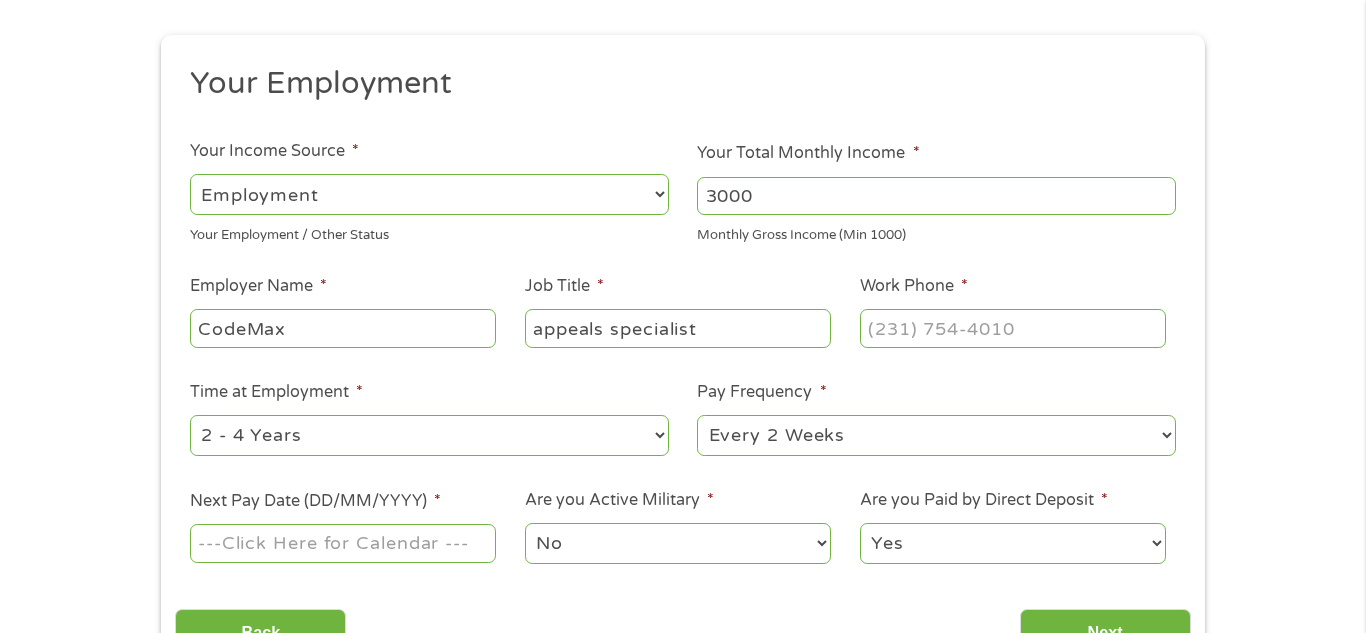 click on "--- Choose one --- 1 Year or less 1 - 2 Years 2 - 4 Years Over 4 Years" at bounding box center [429, 435] 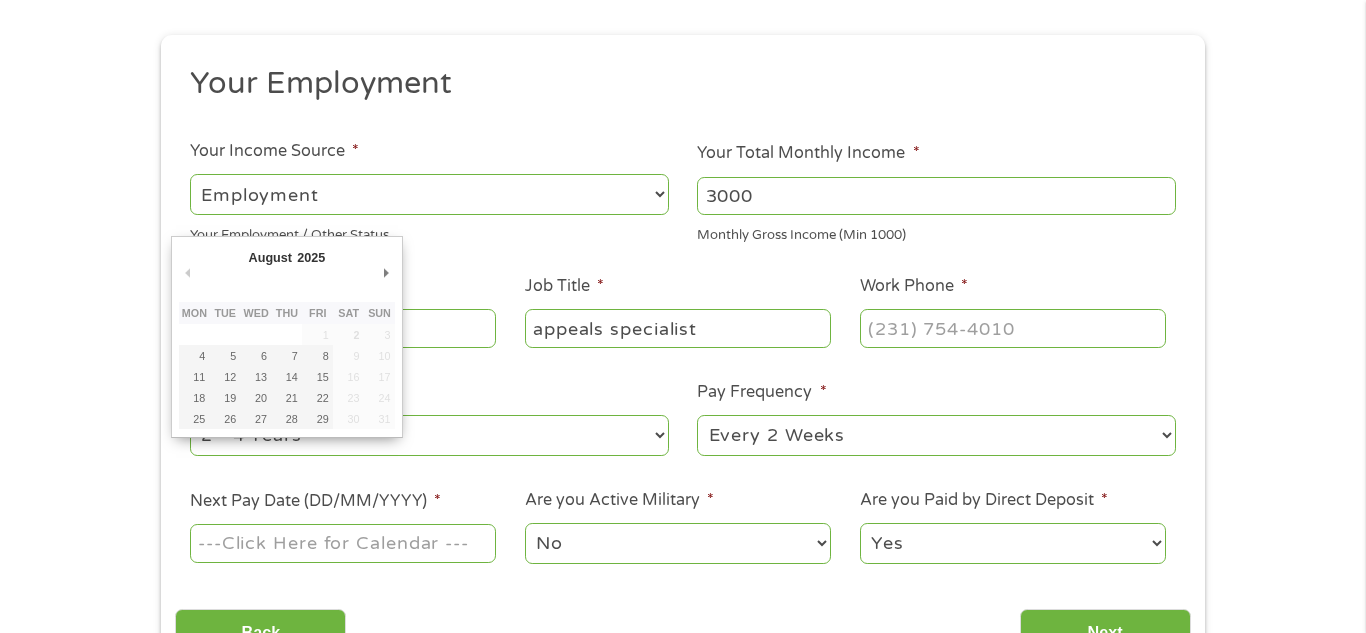 click on "Next Pay Date (DD/MM/YYYY) *" at bounding box center [343, 543] 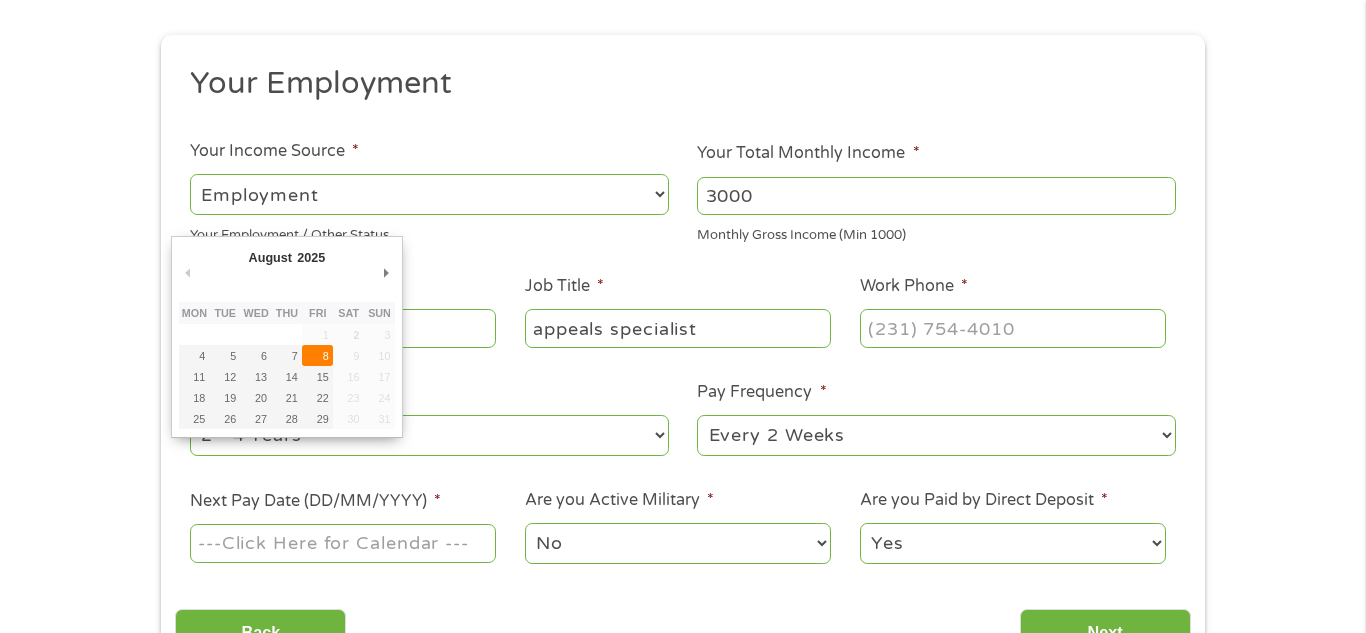type on "08/08/2025" 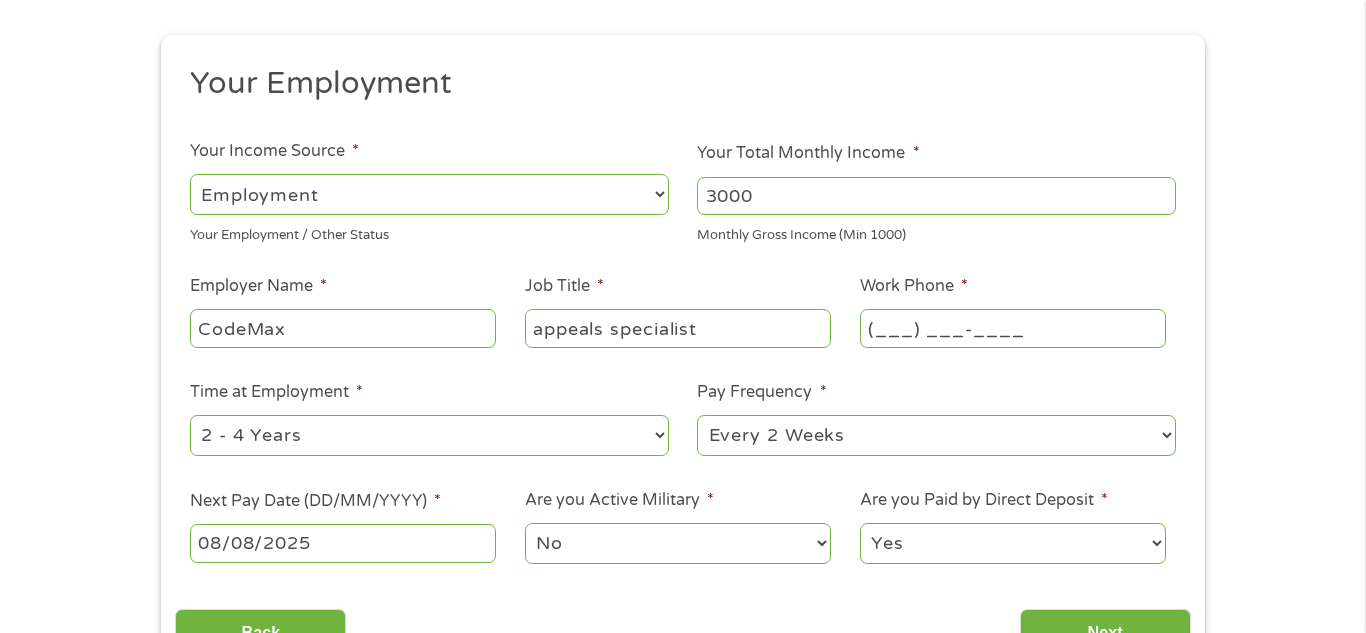 click on "(___) ___-____" at bounding box center (1013, 328) 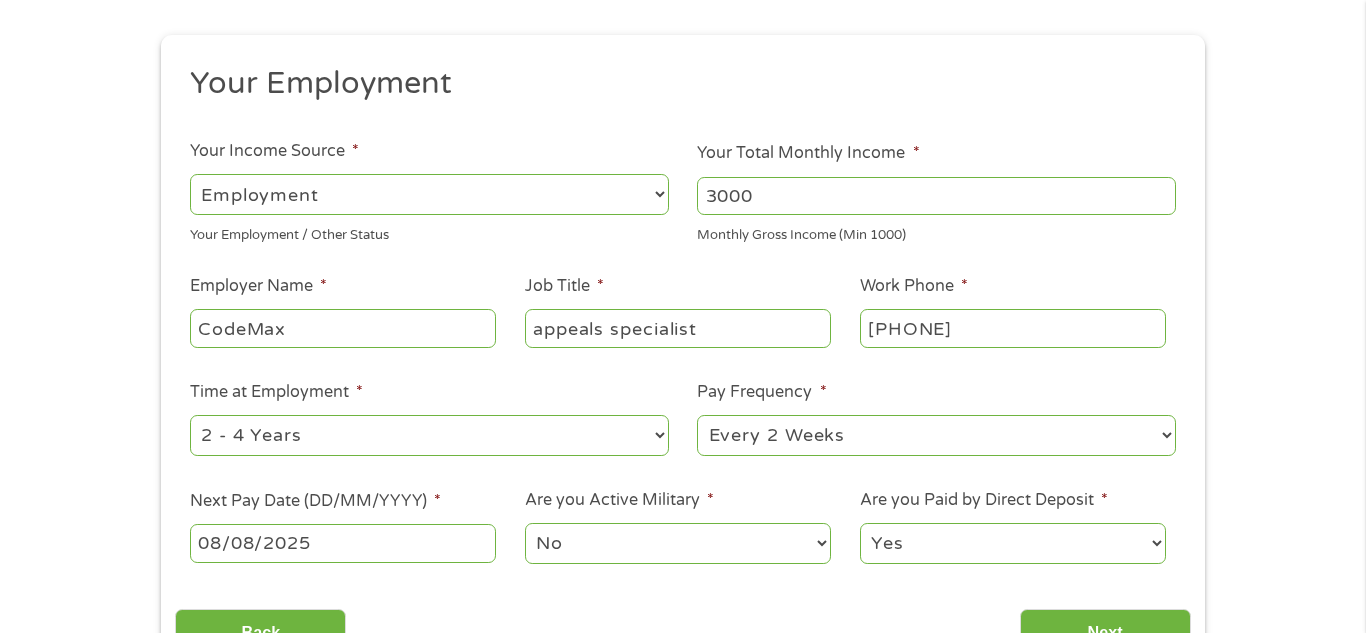 type on "[PHONE]" 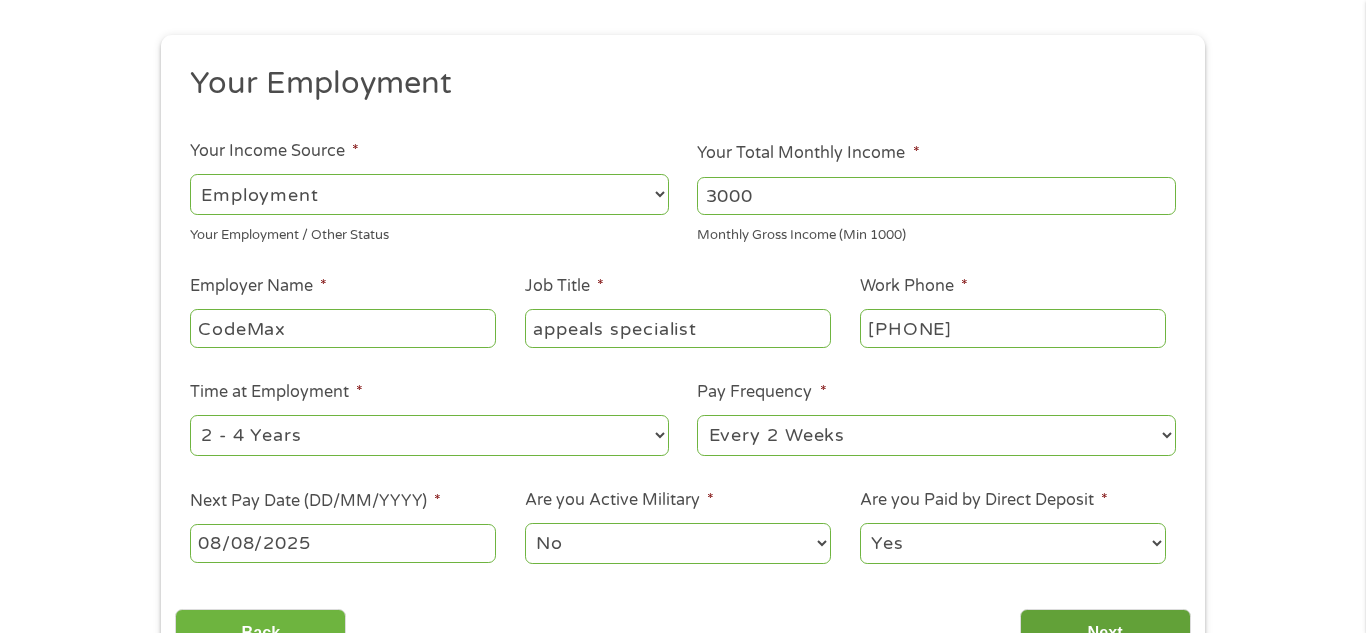 click on "Next" at bounding box center [1105, 633] 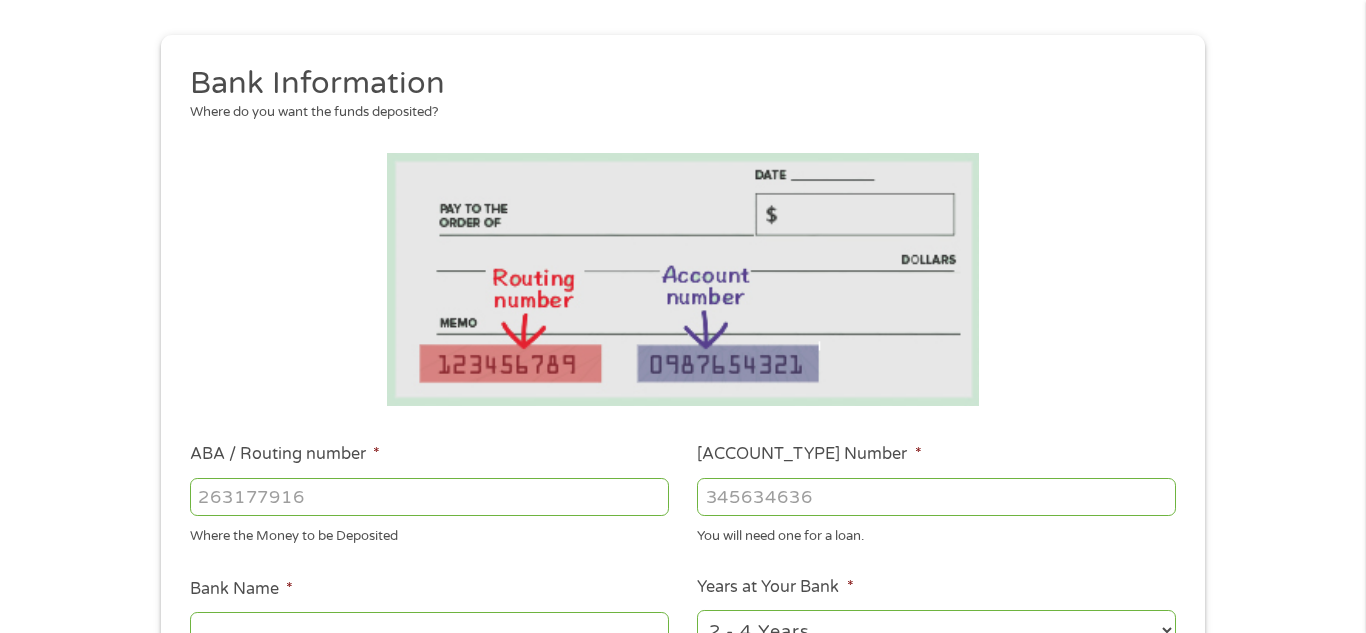 scroll, scrollTop: 8, scrollLeft: 8, axis: both 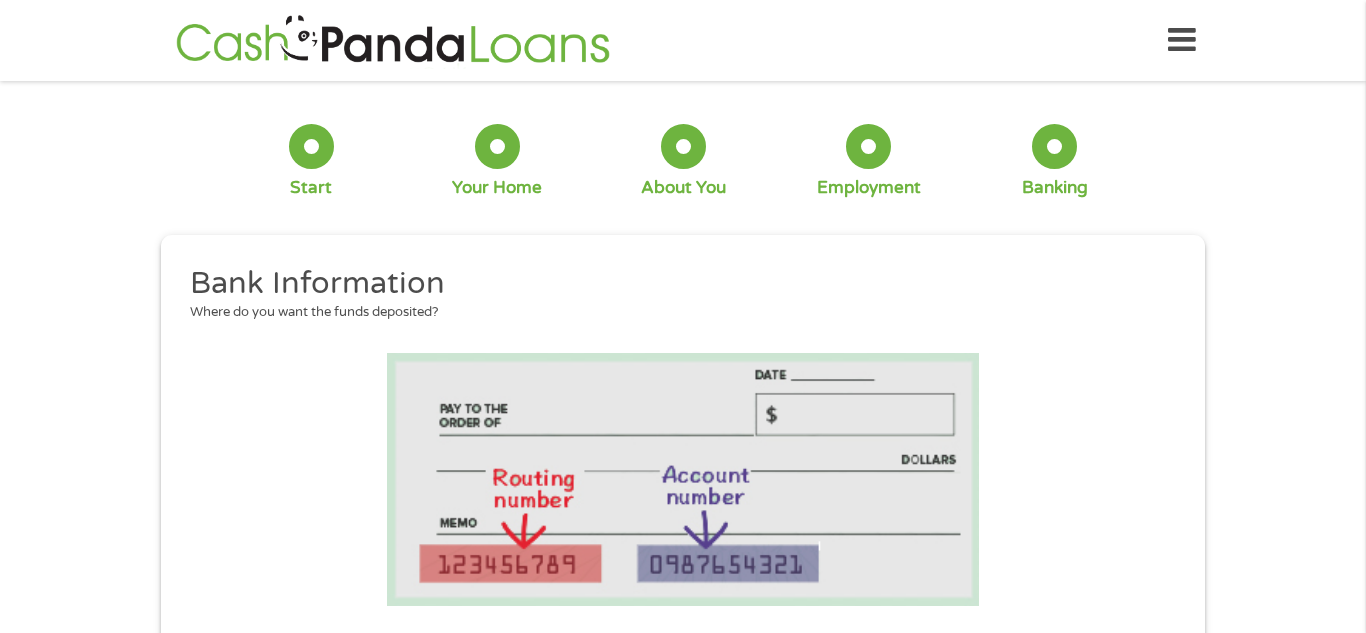 click on "1         Start   2         Your Home   3         About You   4         Employment   5         Banking   6
This field is hidden when viewing the form gclid This field is hidden when viewing the form Referrer https://www.cashpandaloans.com/ This field is hidden when viewing the form Source This field is hidden when viewing the form Campaign This field is hidden when viewing the form Medium This field is hidden when viewing the form adgroup This field is hidden when viewing the form creative This field is hidden when viewing the form position This field is hidden when viewing the form keyword This field is hidden when viewing the form matchtype This field is hidden when viewing the form device This field is hidden when viewing the form network This field is hidden when viewing the form email quality score
No fees!
Secured Site!
No Paperwork!
No Obligation!" at bounding box center (683, 711) 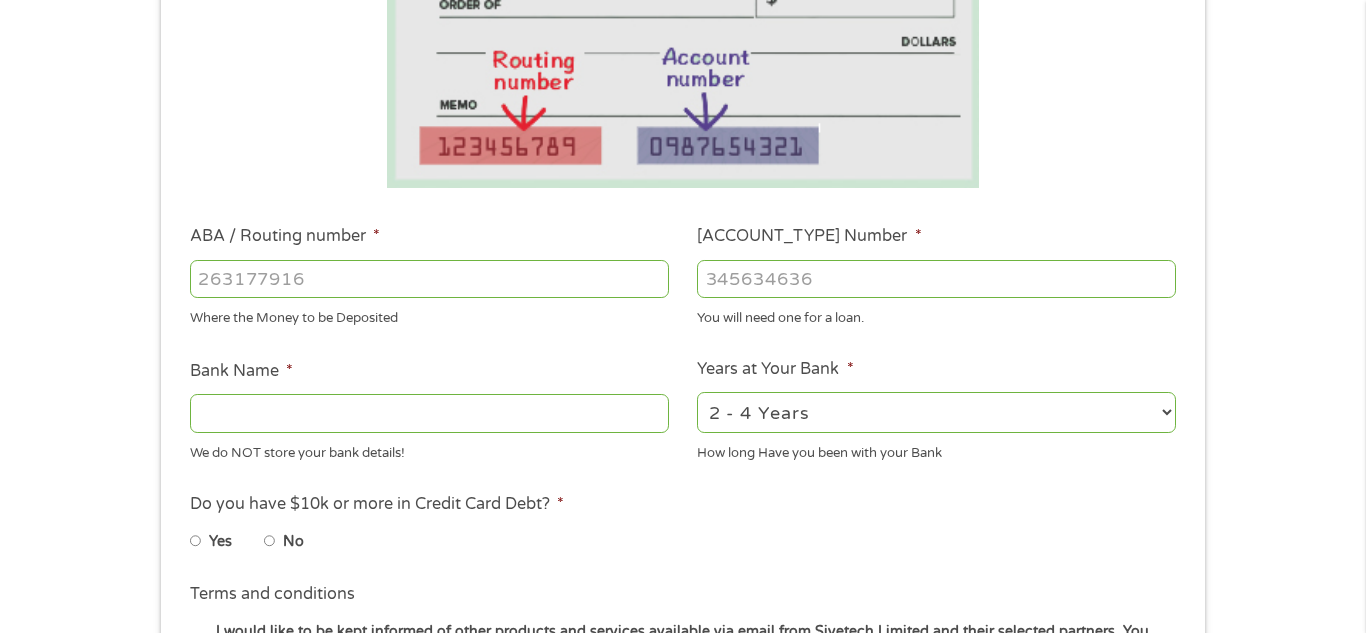 scroll, scrollTop: 440, scrollLeft: 0, axis: vertical 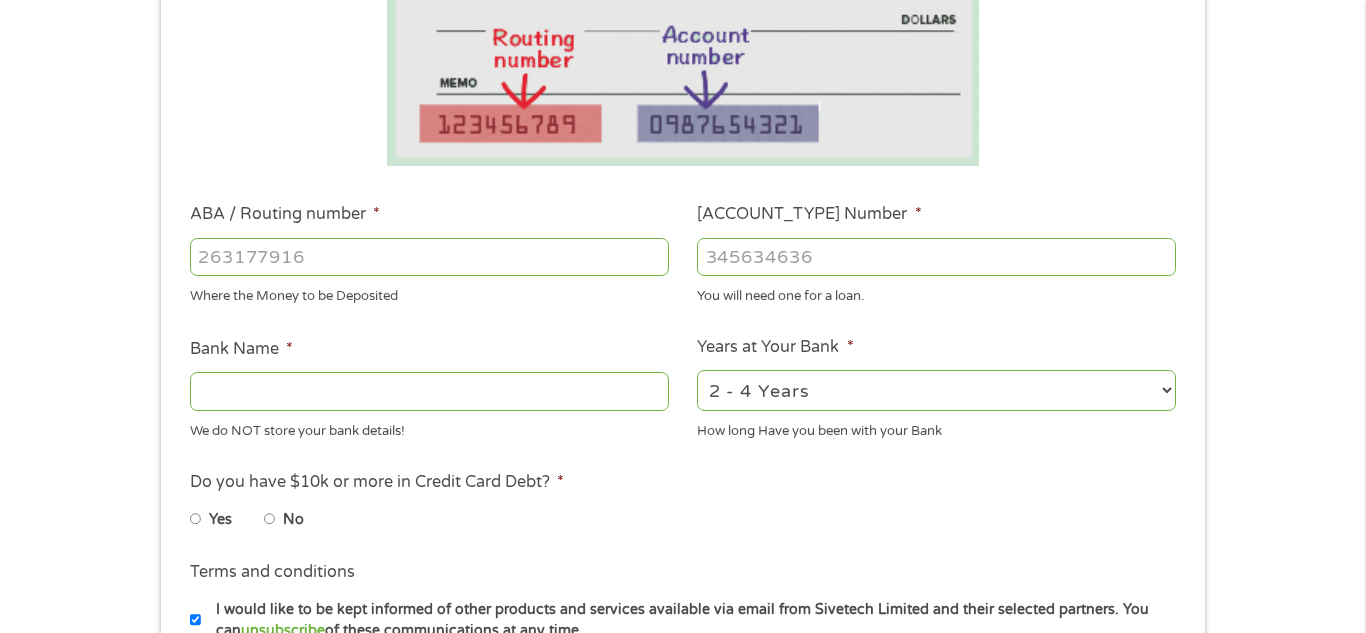 click on "Bank Name *" at bounding box center (429, 391) 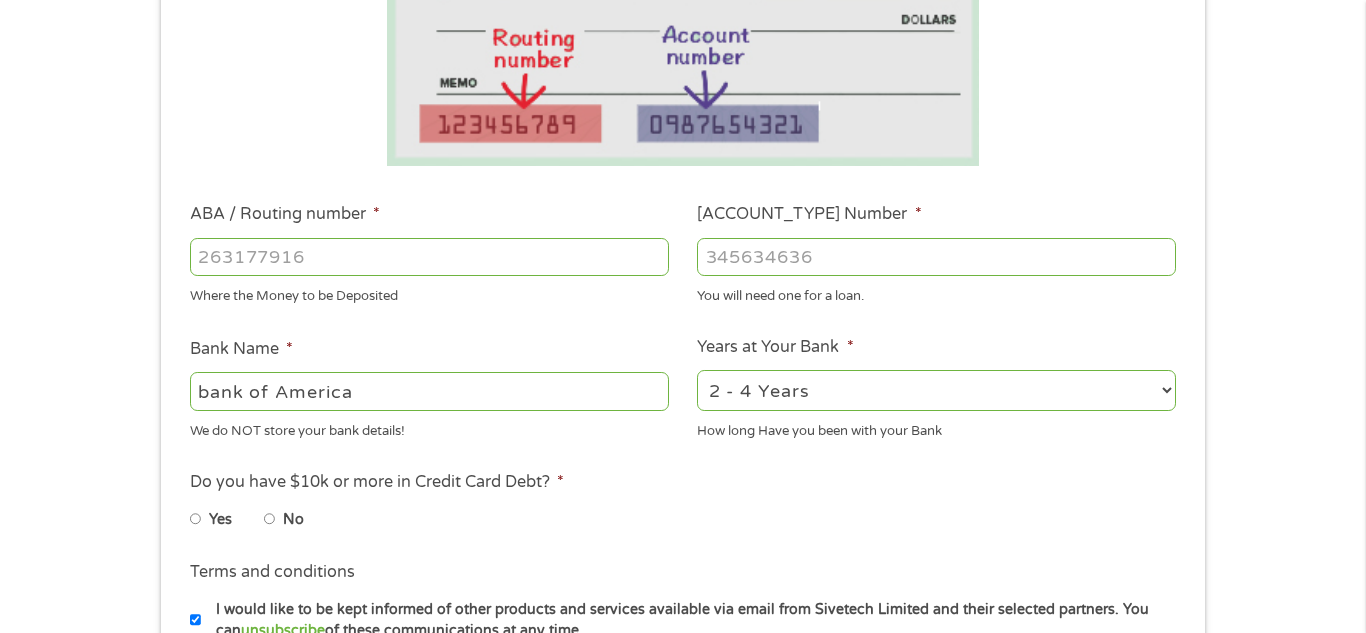type on "bank of America" 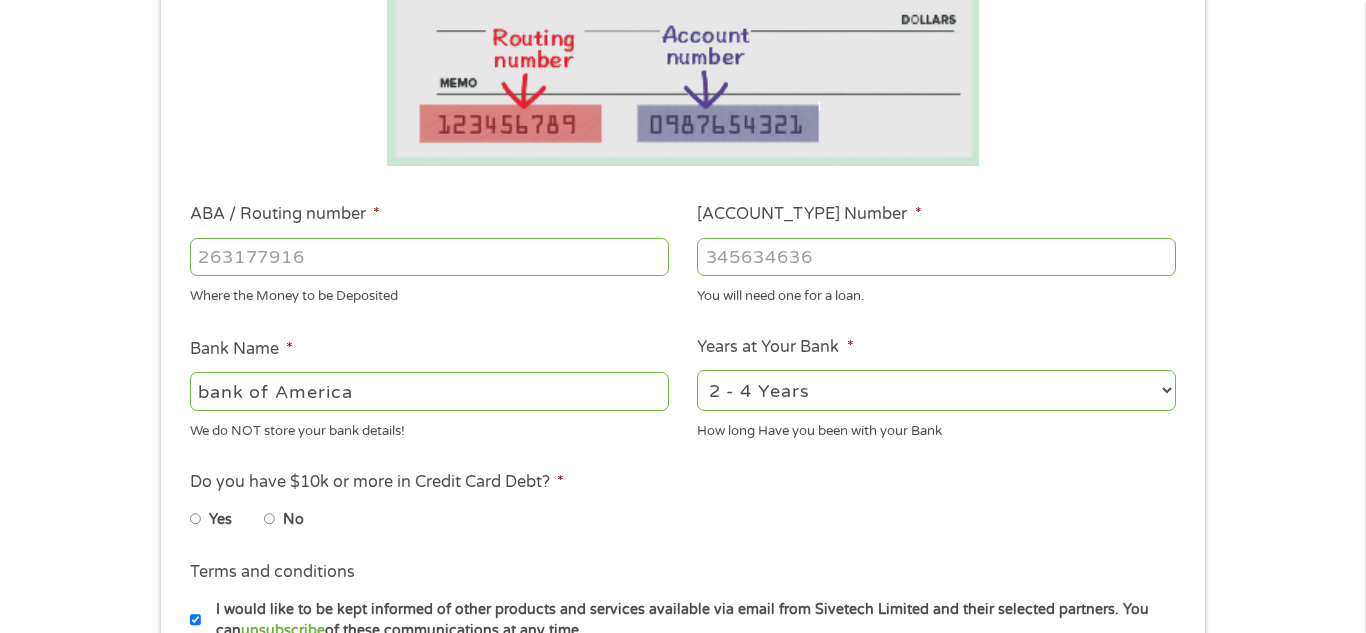 select on "60months" 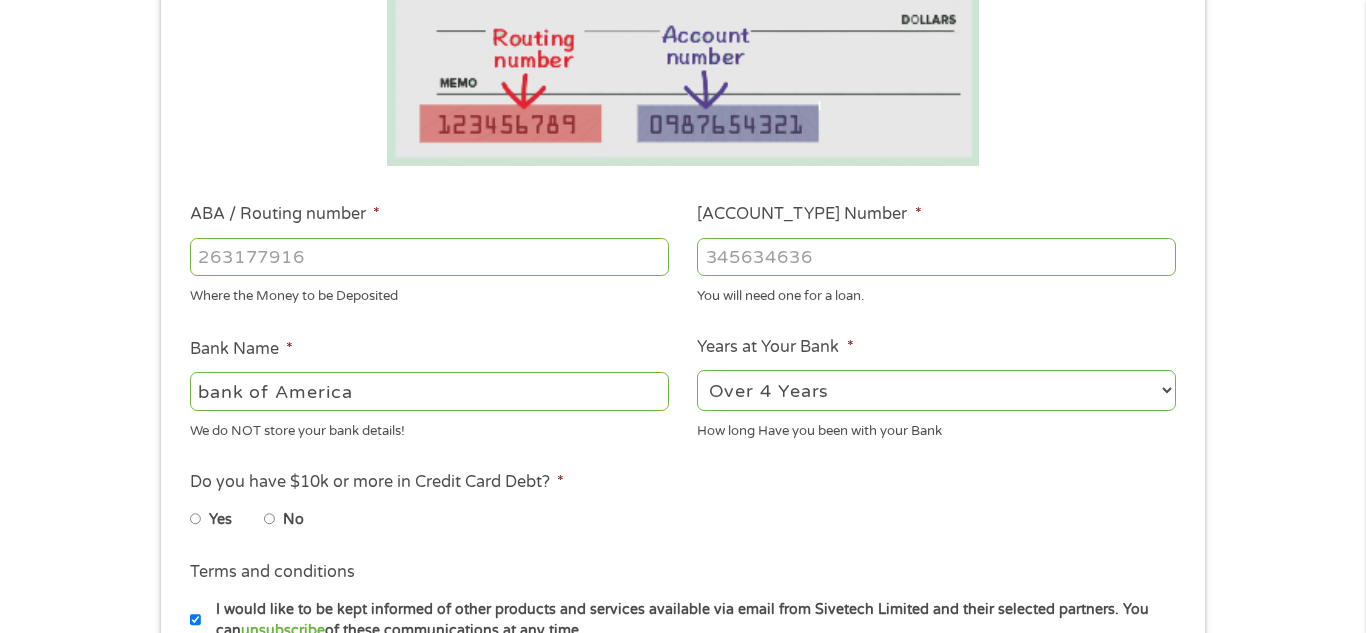 click on "2 - 4 Years 6 - 12 Months 1 - 2 Years Over 4 Years" at bounding box center (936, 390) 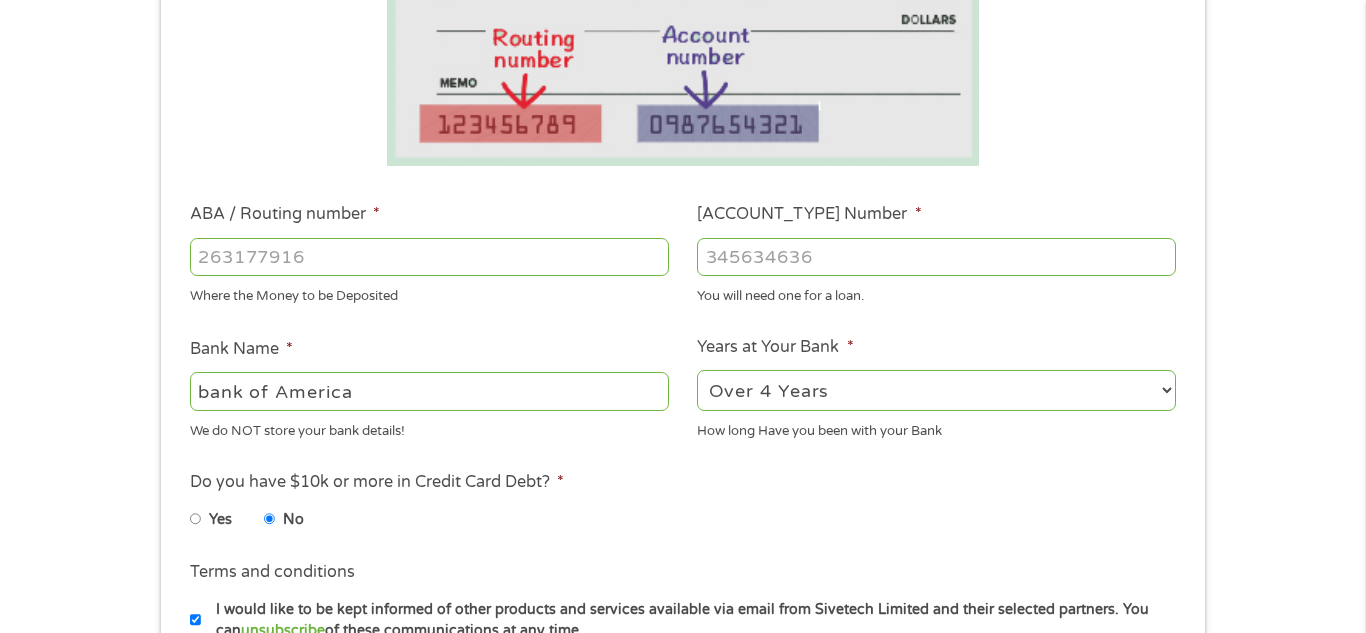 click on "[ROUTING_NUMBER] *" at bounding box center [429, 257] 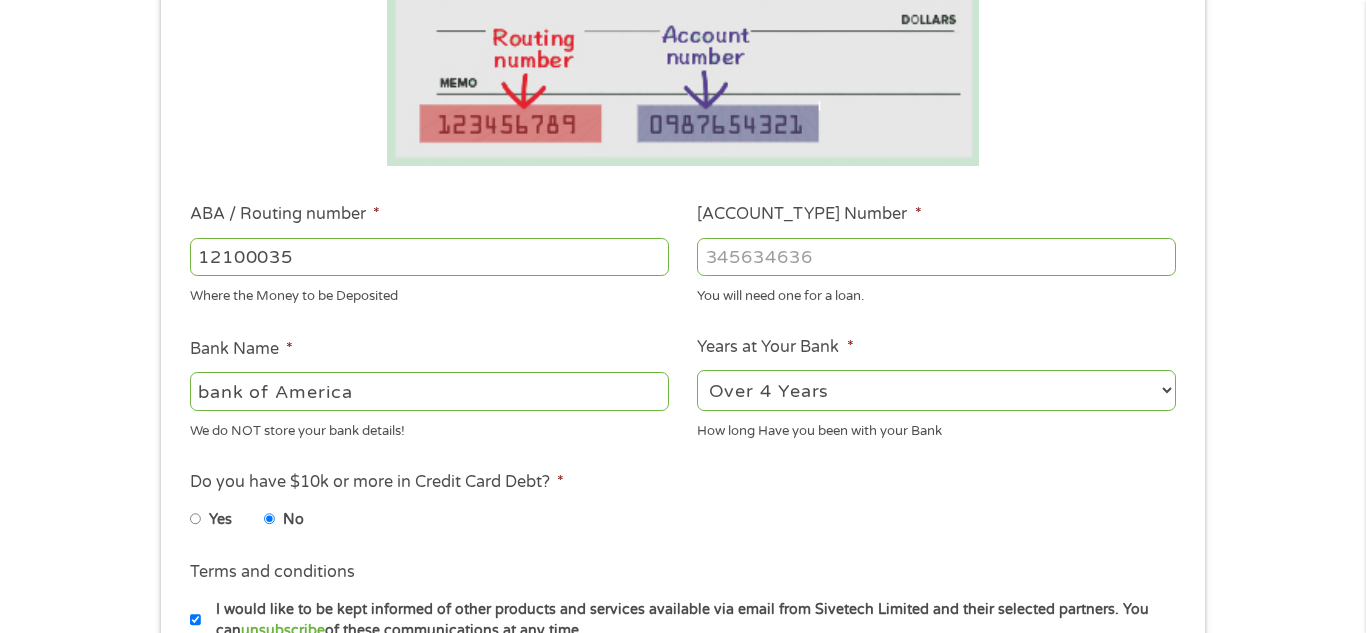 type on "121000358" 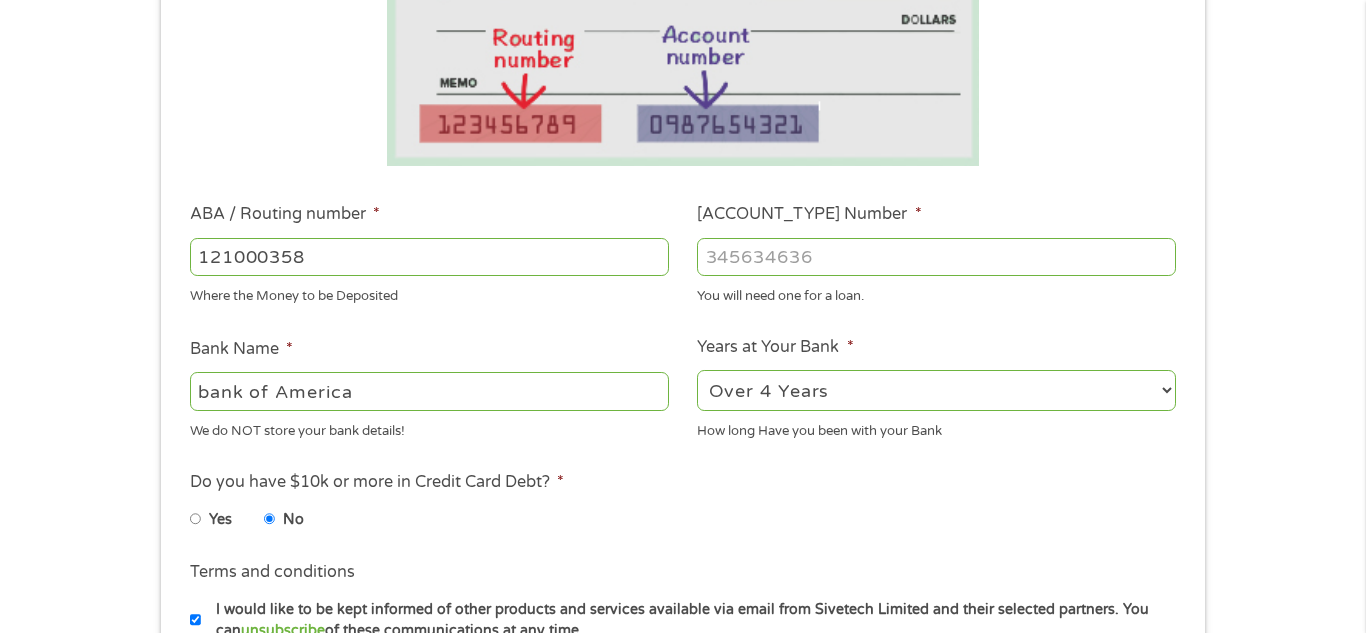type on "BANK OF AMERICA NA" 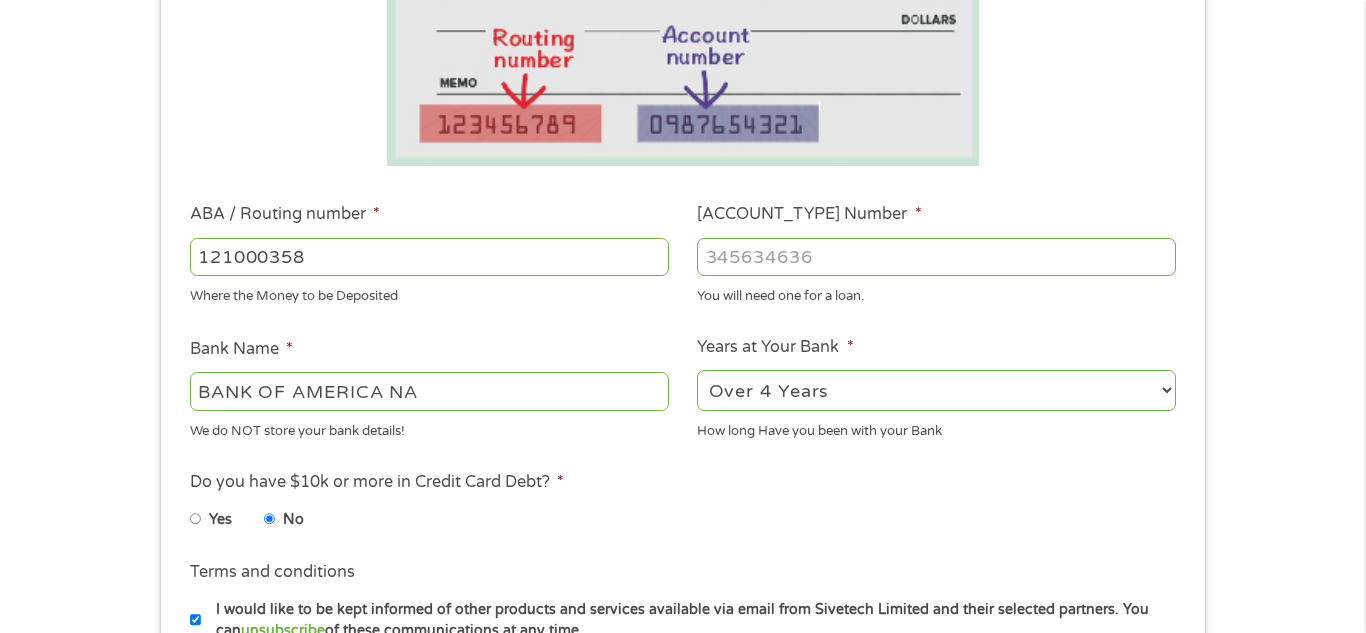 type on "121000358" 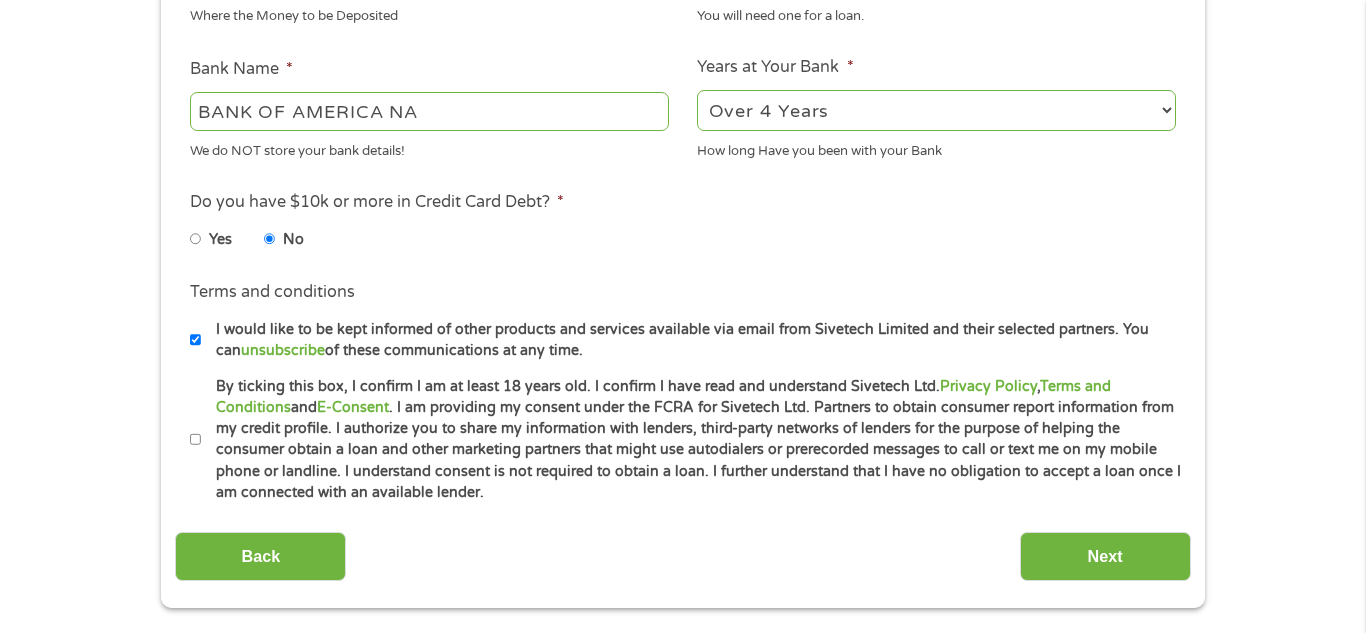 scroll, scrollTop: 760, scrollLeft: 0, axis: vertical 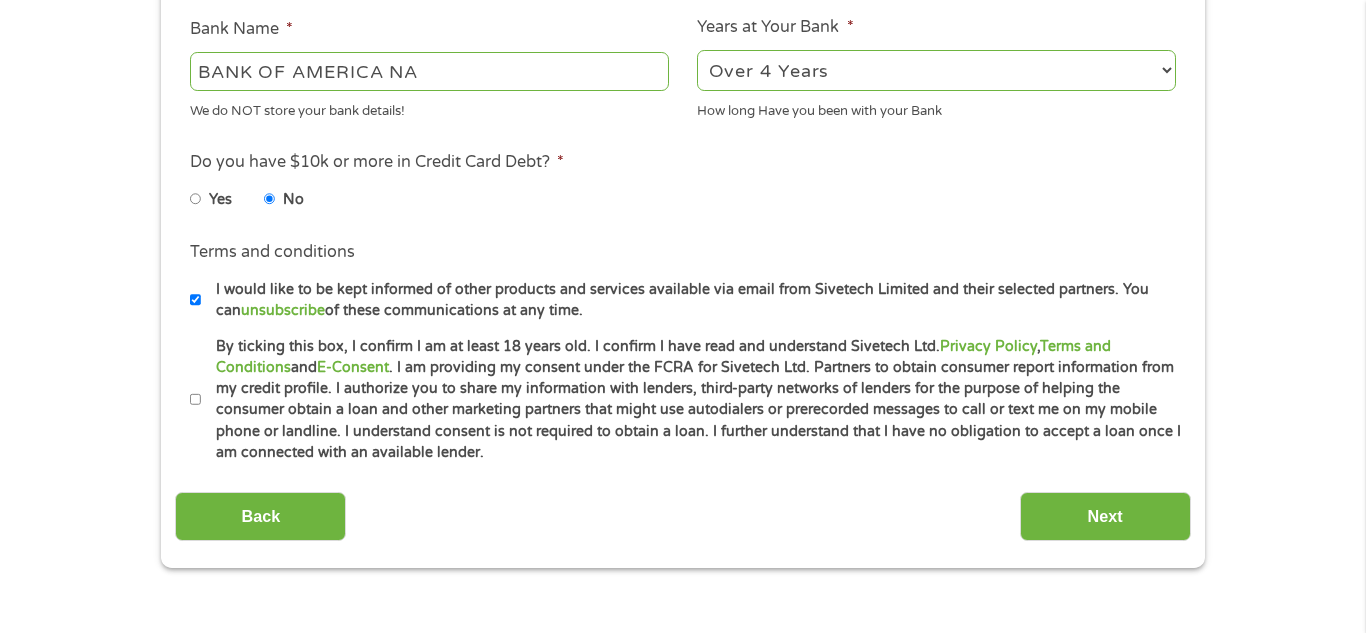 click on "By ticking this box, I confirm I am at least 18 years old. I confirm I have read and understand Sivetech Ltd.  Privacy Policy ,  Terms and Conditions  and  E-Consent . I am providing my consent under the FCRA for Sivetech Ltd. Partners to obtain consumer report information from my credit profile. I authorize you to share my information with lenders, third-party networks of lenders for the purpose of helping the consumer obtain a loan and other marketing partners that might use autodialers or prerecorded messages to call or text me on my mobile phone or landline. I understand consent is not required to obtain a loan. I further understand that I have no obligation to accept a loan once I am connected with an available lender." at bounding box center (196, 400) 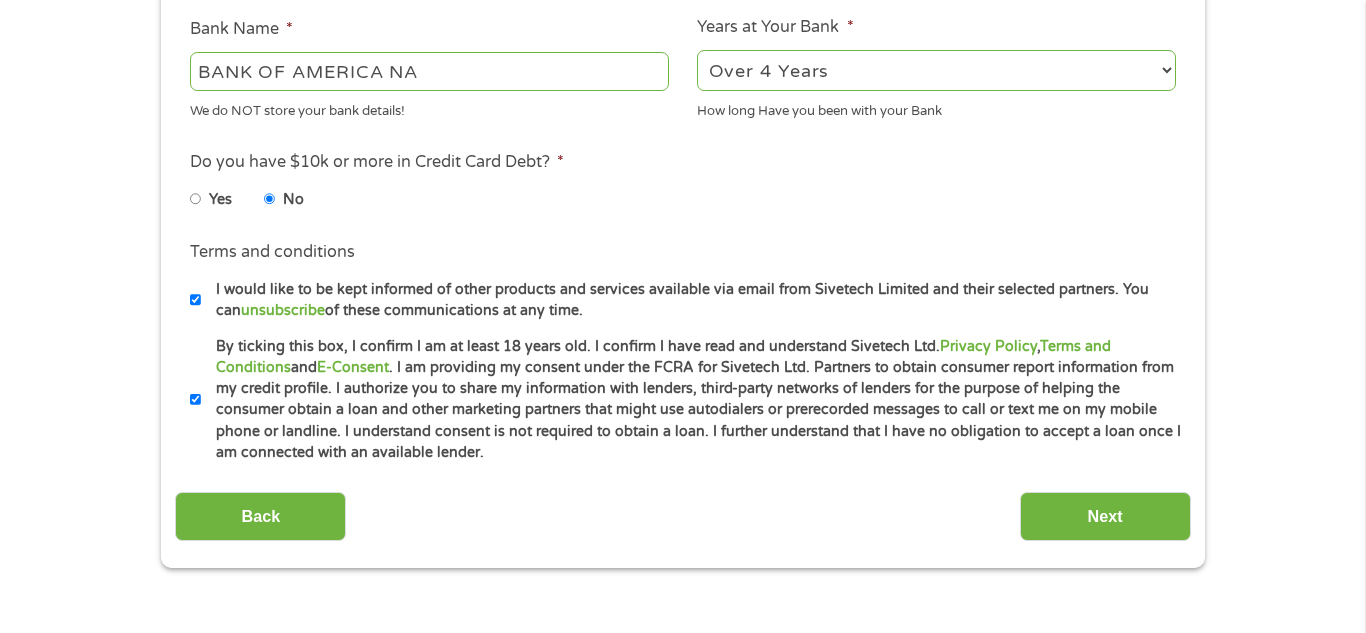 click on "This field is hidden when viewing the form gclid This field is hidden when viewing the form Referrer https://www.cashpandaloans.com/ This field is hidden when viewing the form Source This field is hidden when viewing the form Campaign This field is hidden when viewing the form Medium This field is hidden when viewing the form adgroup This field is hidden when viewing the form creative This field is hidden when viewing the form position This field is hidden when viewing the form keyword This field is hidden when viewing the form matchtype This field is hidden when viewing the form device This field is hidden when viewing the form network This field is hidden when viewing the form email quality score
No fees!
Secured Site!
No Paperwork!
No Obligation!
100 Second Quote!
How much do you need  $ * [AMOUNT] Please enter a number from  [MIN_AMOUNT]  to  [MAX_AMOUNT] . $[MIN_AMOUNT] - $[MAX_AMOUNT] [DURATION]  to  [DURATION] . Next" at bounding box center [683, 21] 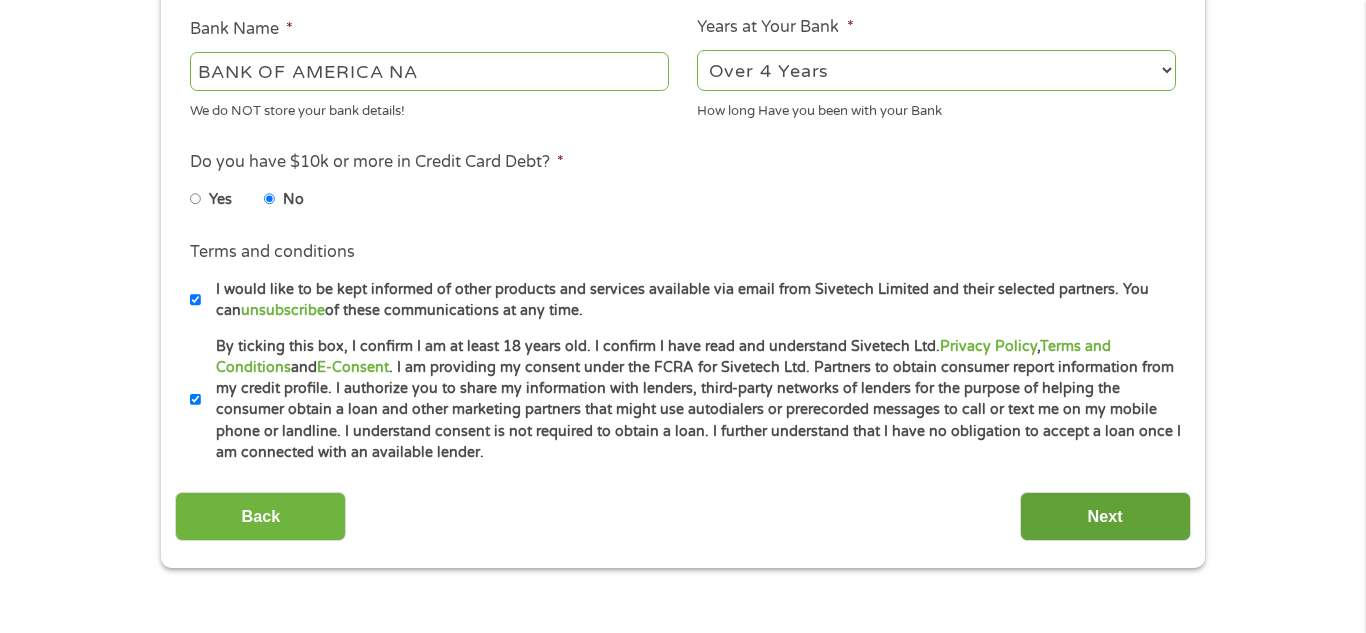 click on "Next" at bounding box center [1105, 516] 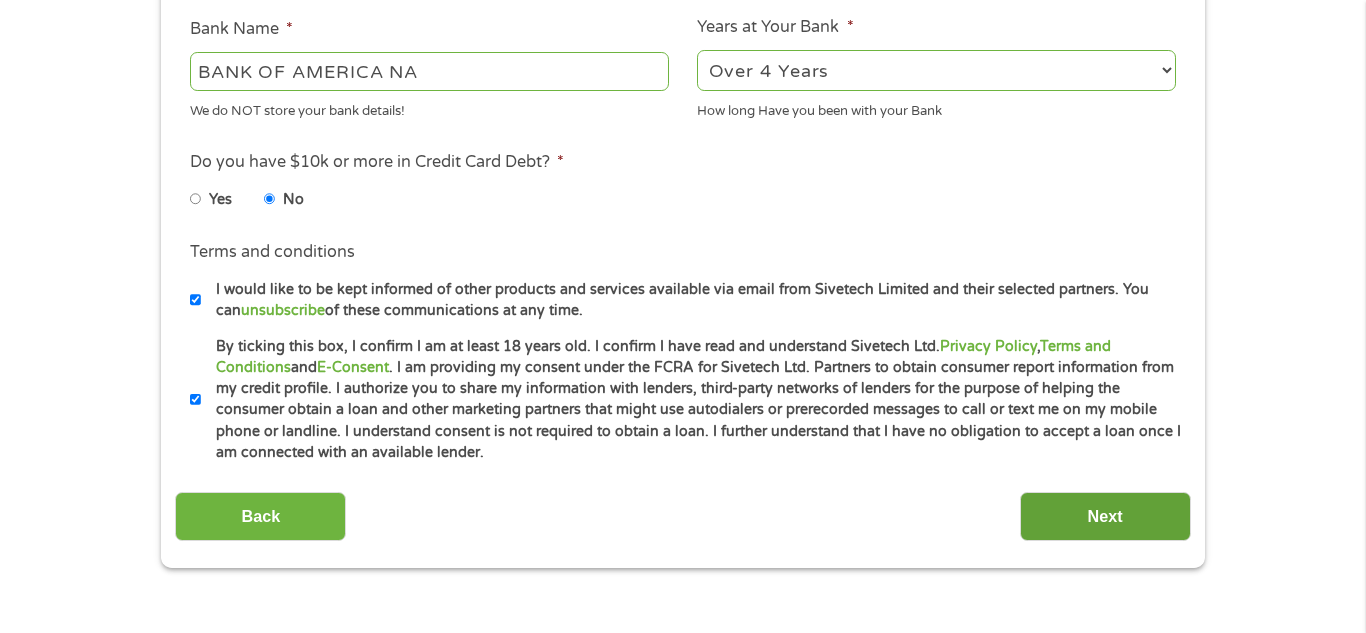 scroll, scrollTop: 8, scrollLeft: 8, axis: both 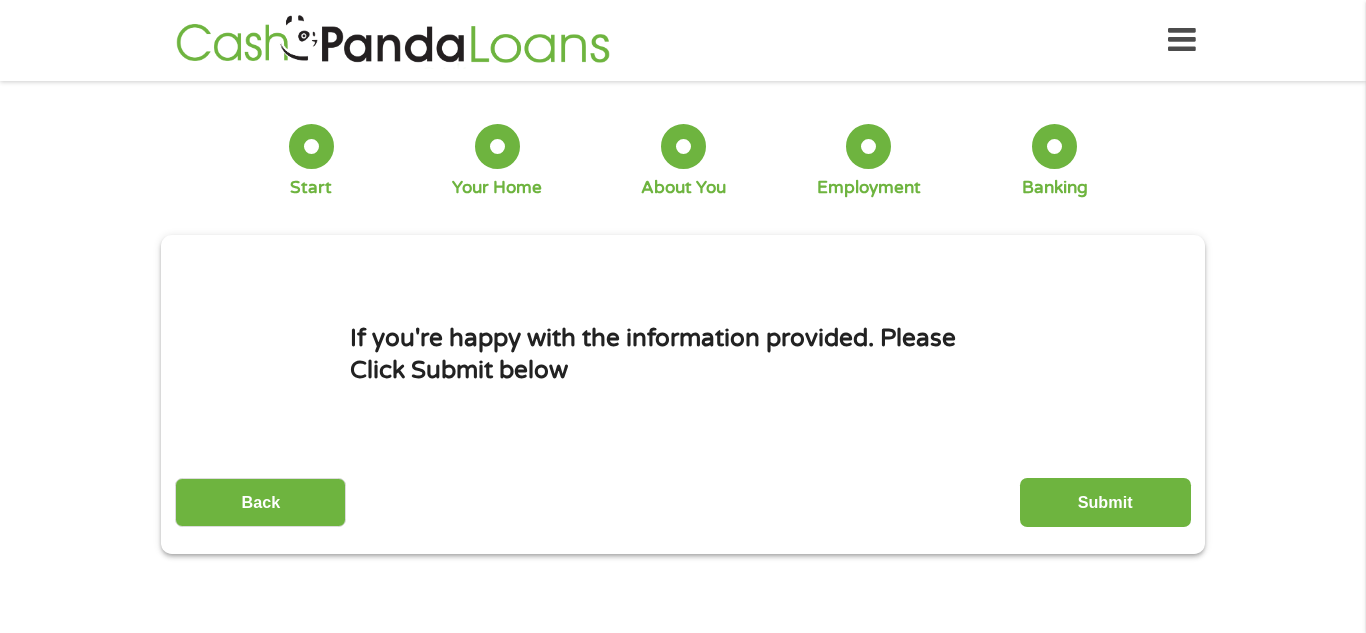 click on "Submit" at bounding box center (1105, 502) 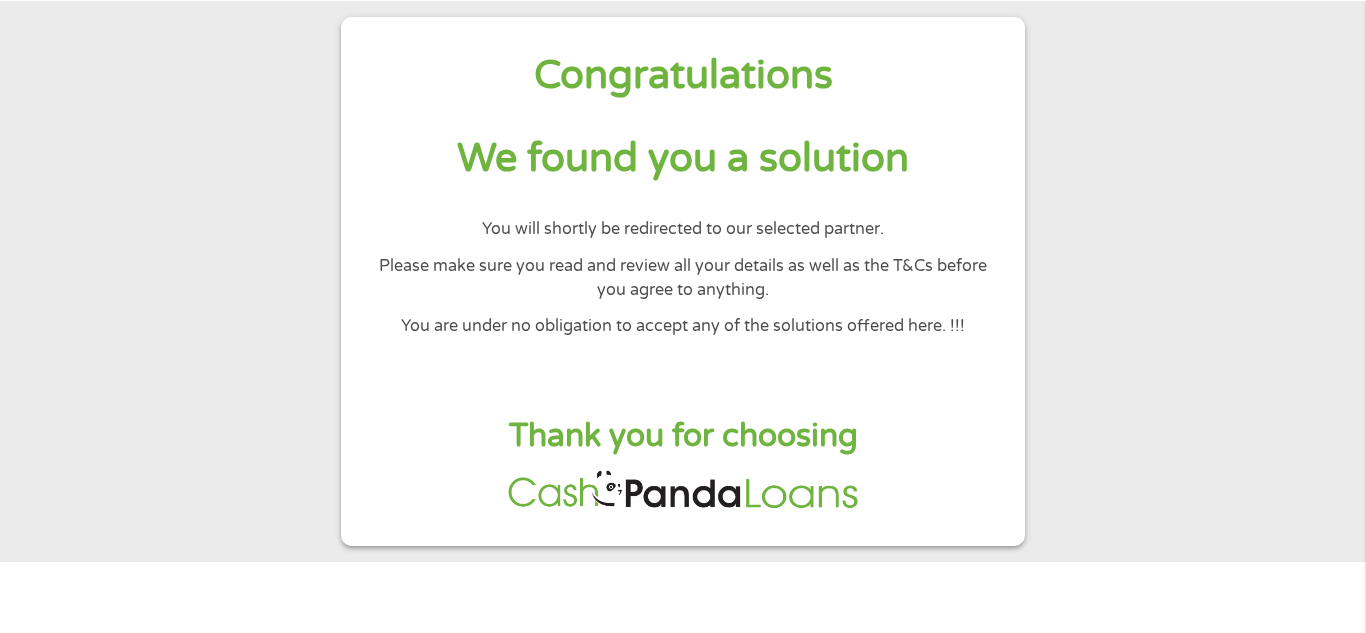 scroll, scrollTop: 120, scrollLeft: 0, axis: vertical 